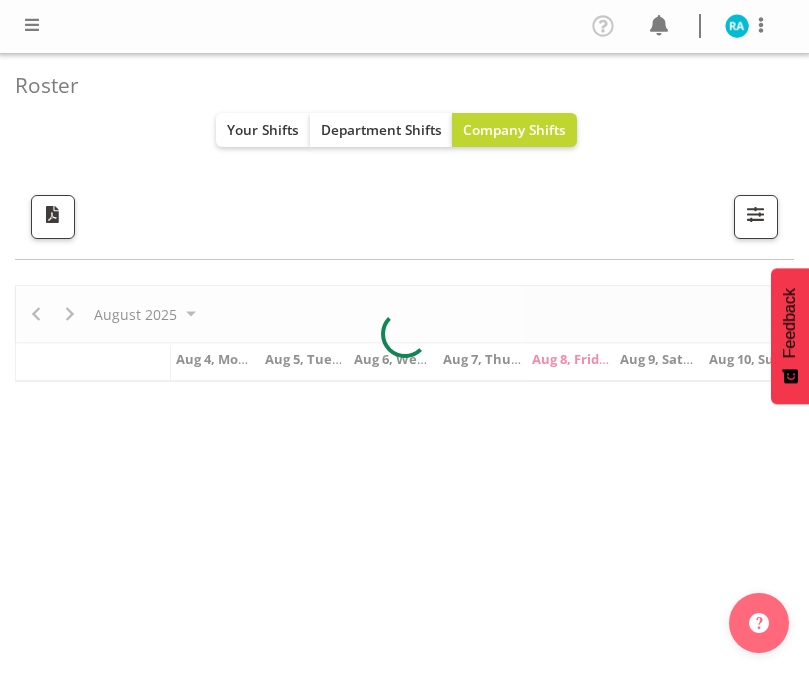 scroll, scrollTop: 0, scrollLeft: 0, axis: both 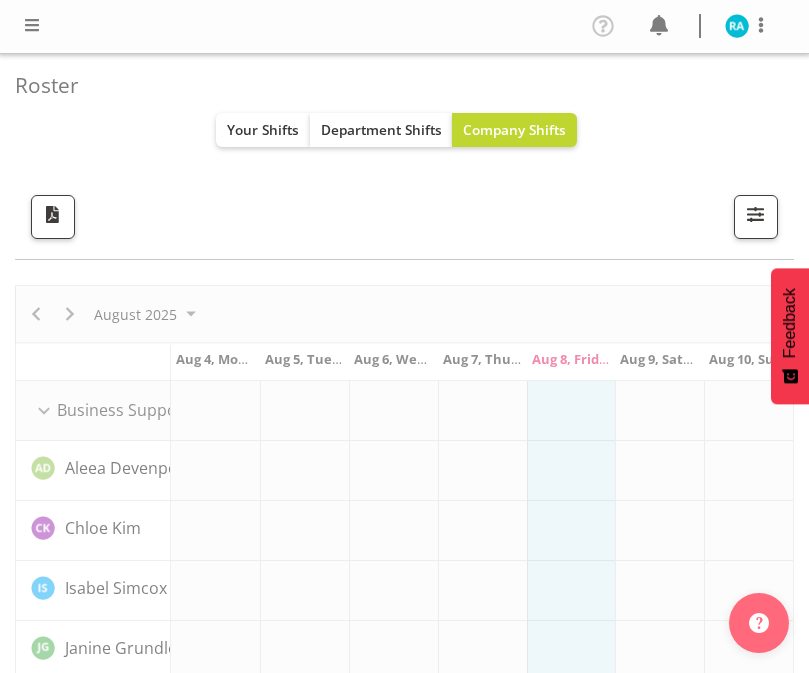 click at bounding box center [404, 4653] 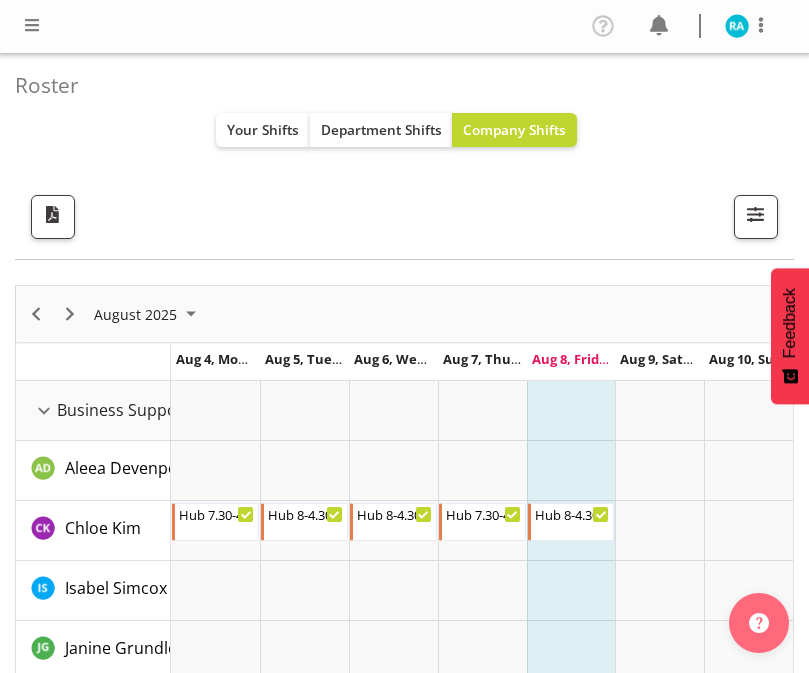 click on "Aug 9, Saturday" at bounding box center [670, 359] 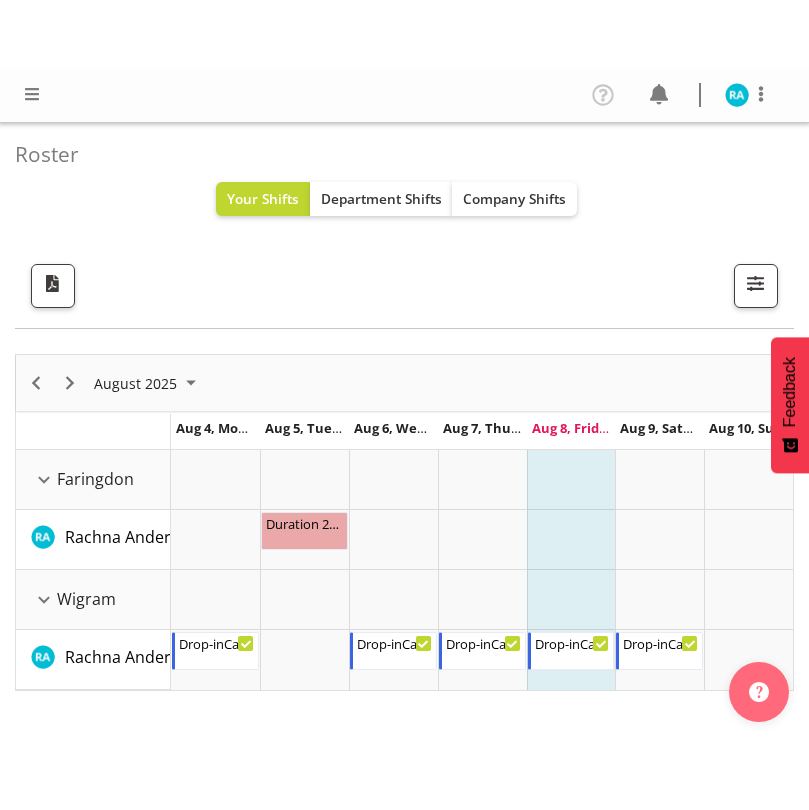 scroll, scrollTop: 179, scrollLeft: 0, axis: vertical 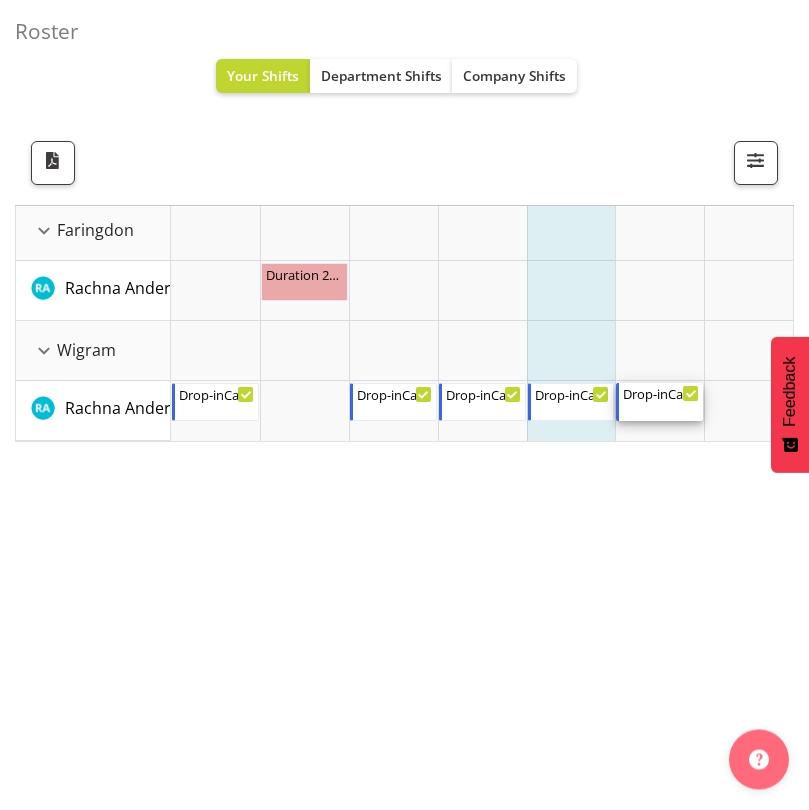 click on "Drop-inCare 9-3" at bounding box center [661, 394] 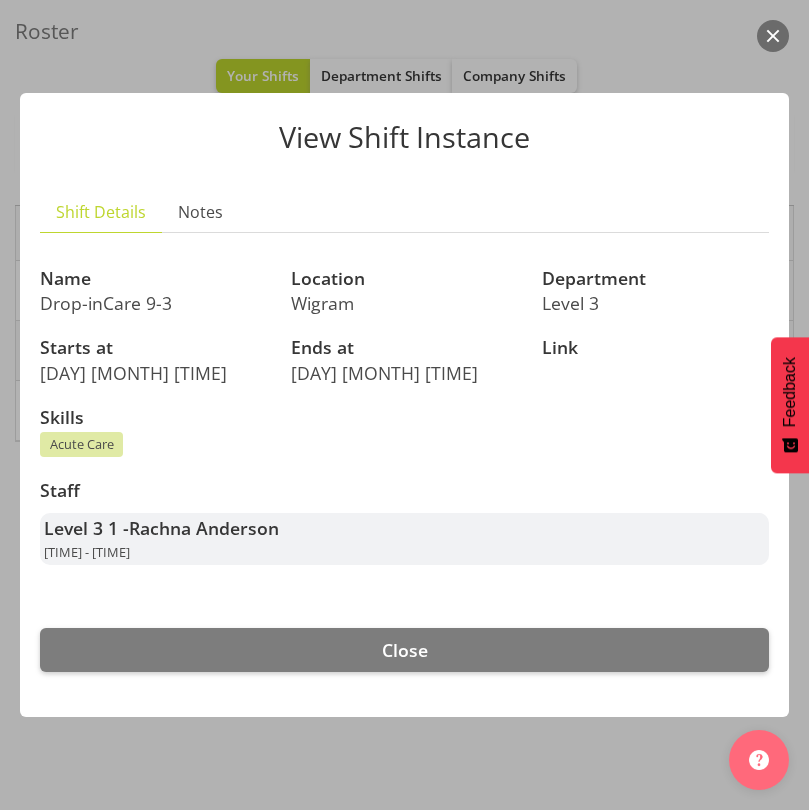 click on "Close" at bounding box center (404, 650) 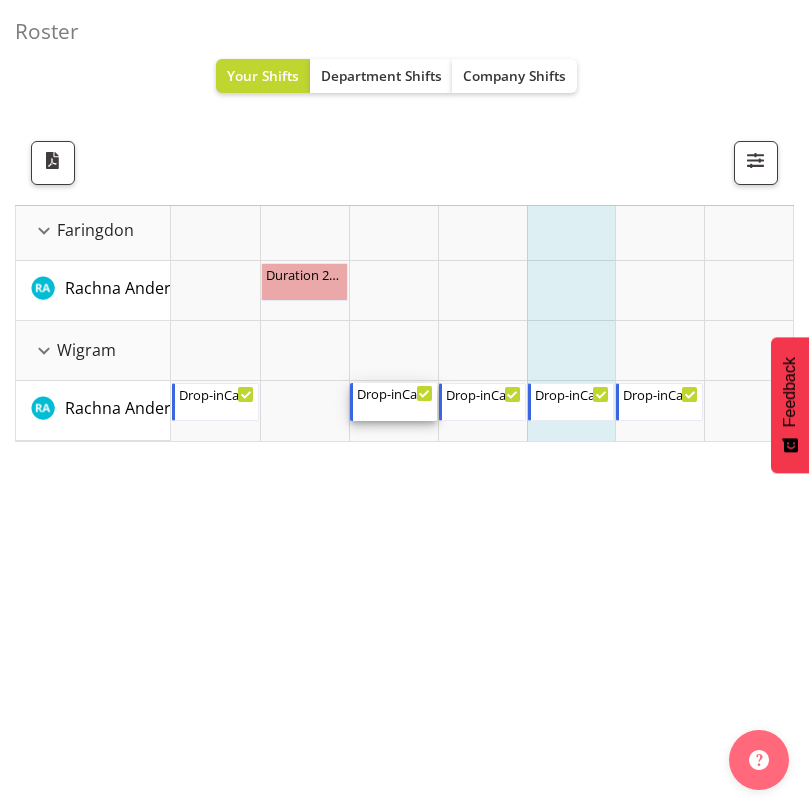 click on "[TIME] - [TIME]" at bounding box center (395, 402) 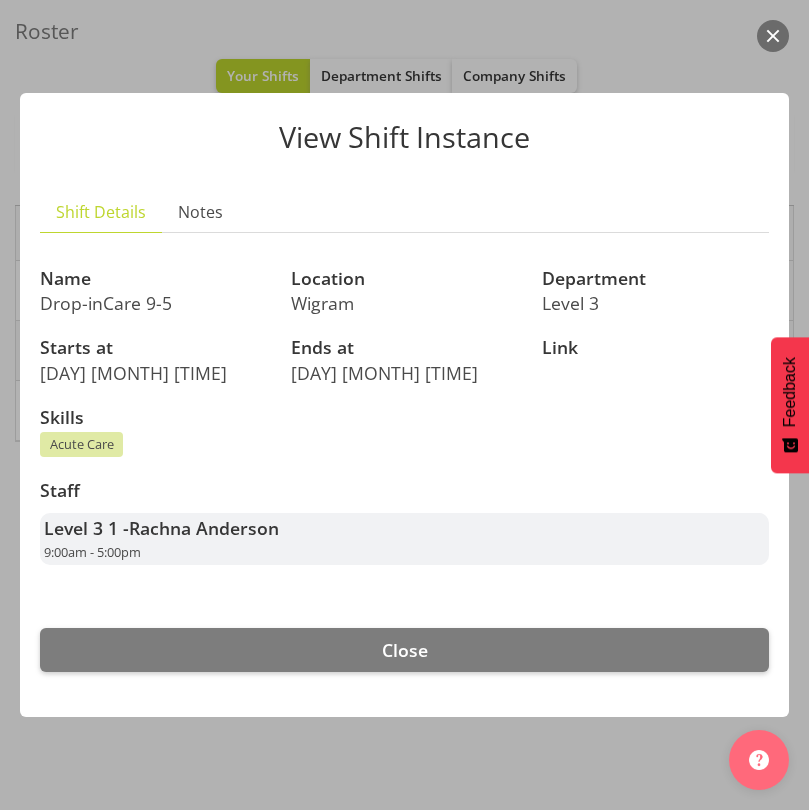 click on "Close" at bounding box center (404, 650) 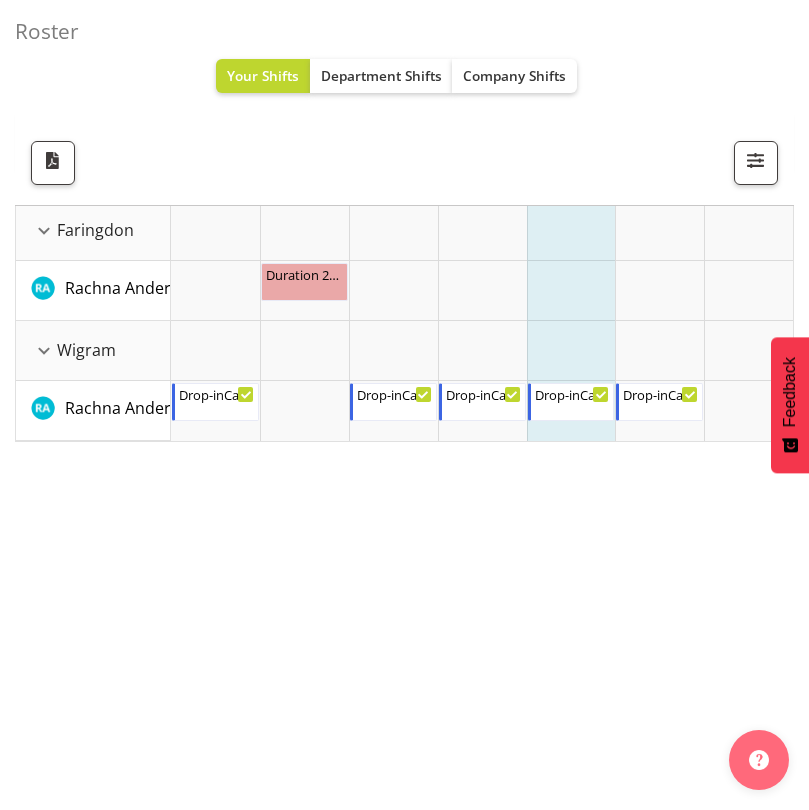click on "Department Shifts" at bounding box center [381, 75] 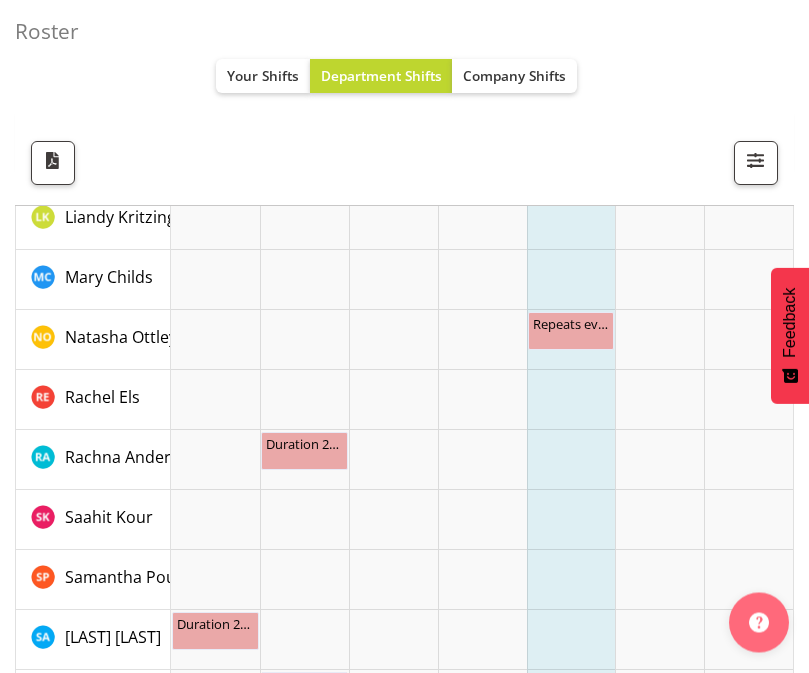 scroll, scrollTop: 1510, scrollLeft: 0, axis: vertical 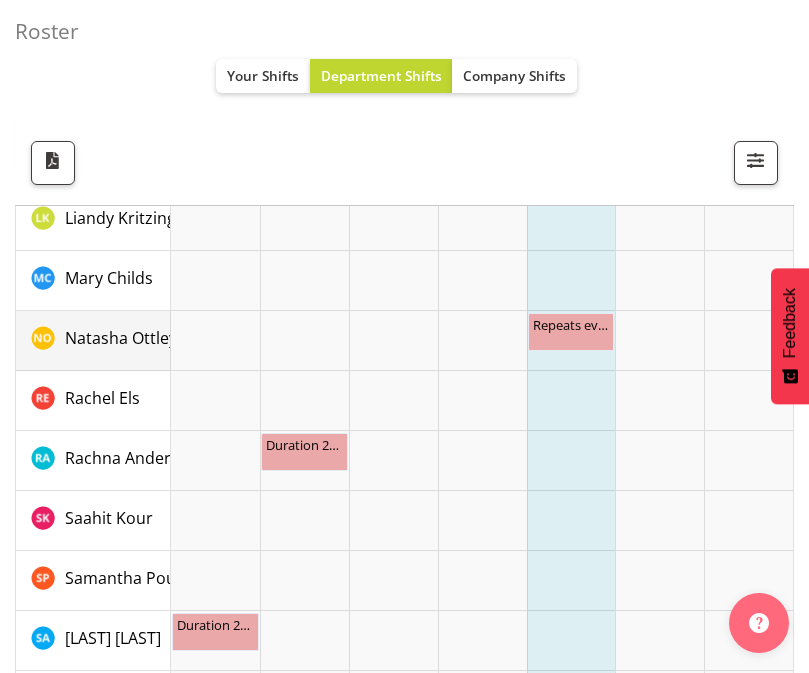 click on "Natasha Ottley" at bounding box center (121, 338) 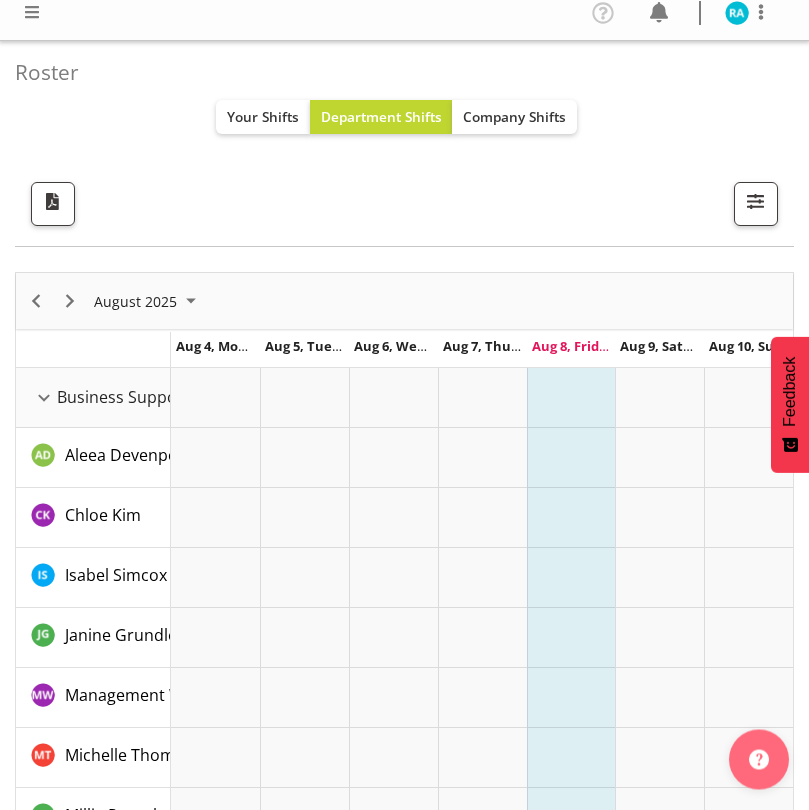 scroll, scrollTop: 15, scrollLeft: 0, axis: vertical 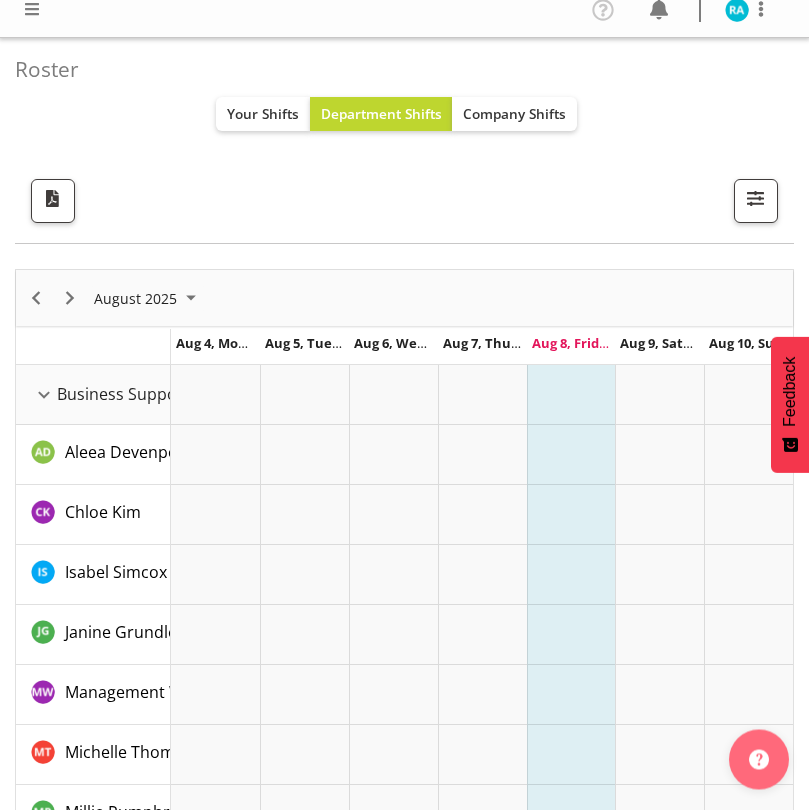 click on "Aug 7, Thursday" at bounding box center (494, 344) 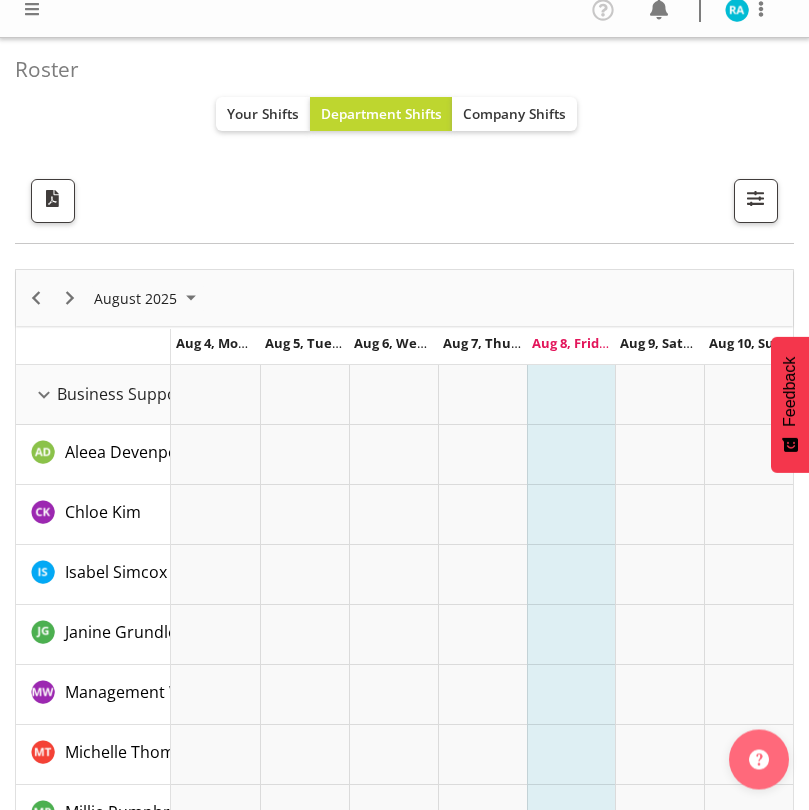 click on "Aug 8, Friday" at bounding box center (573, 344) 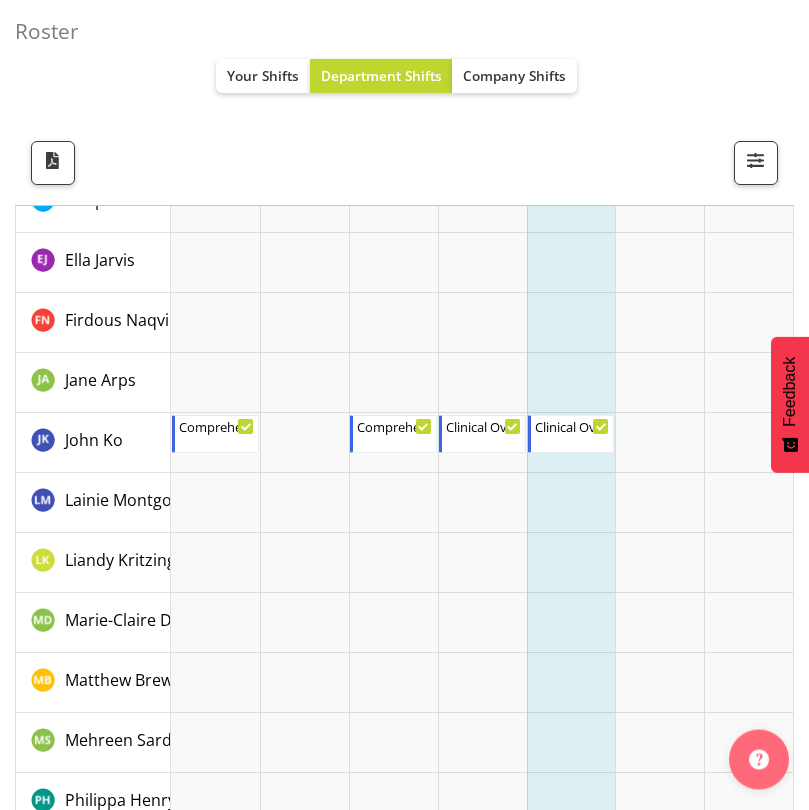 scroll, scrollTop: 2550, scrollLeft: 0, axis: vertical 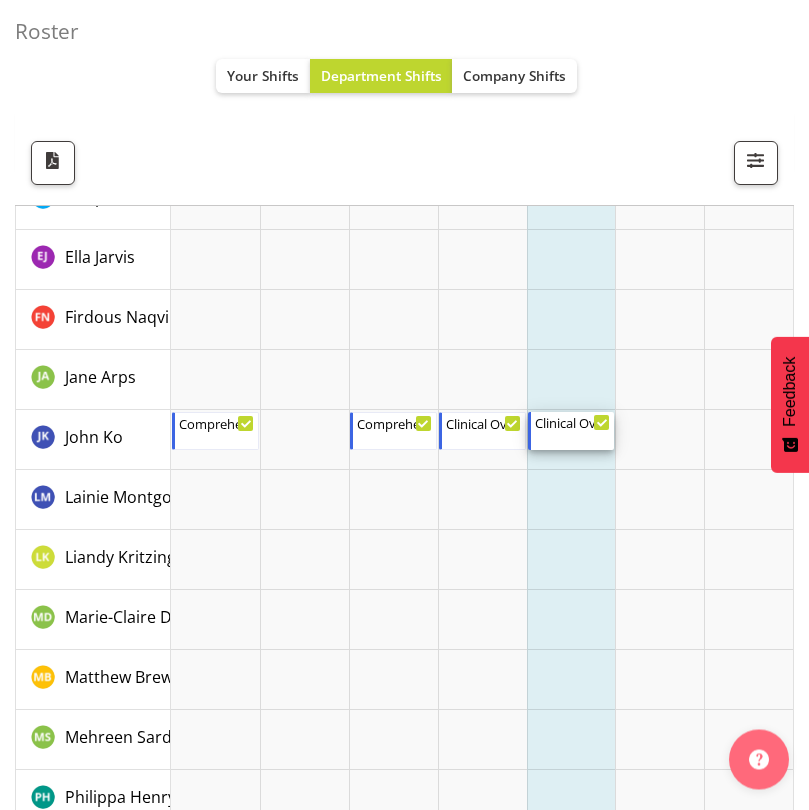 click on "Clinical Oversight" at bounding box center (573, 423) 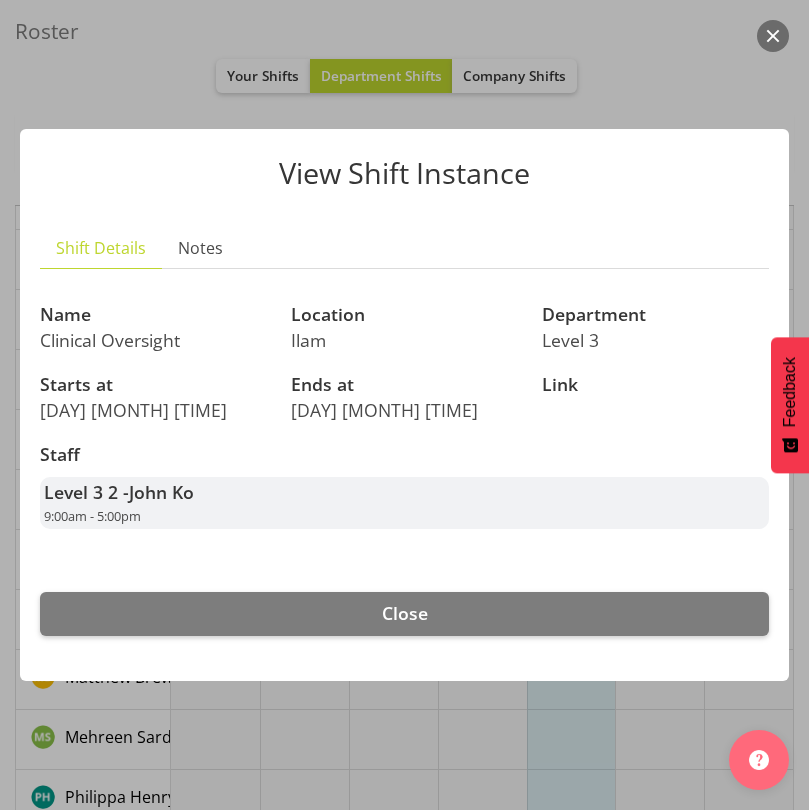 click on "Close" at bounding box center (404, 614) 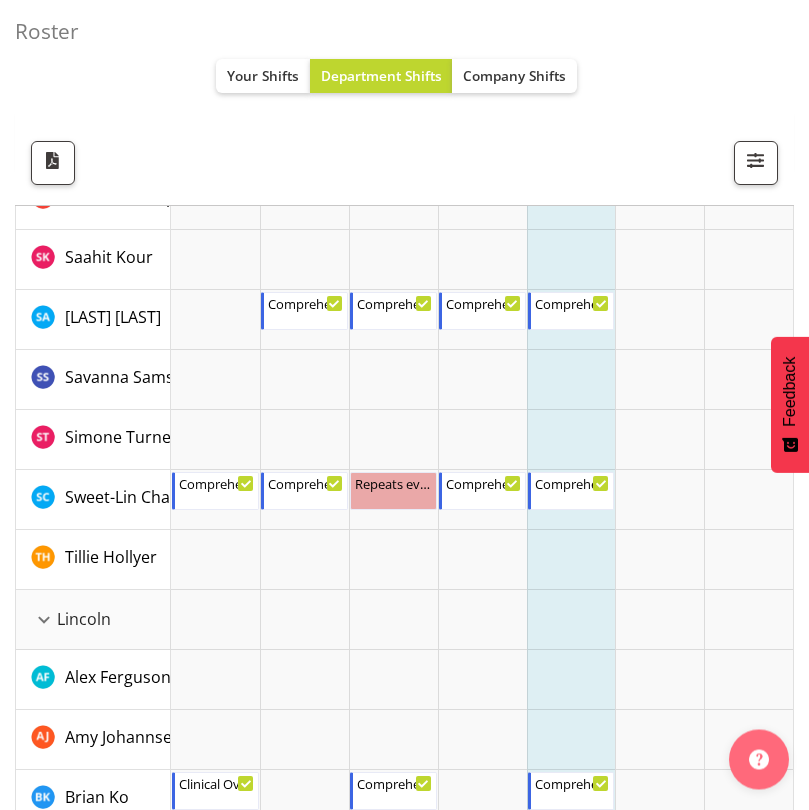 scroll, scrollTop: 3272, scrollLeft: 0, axis: vertical 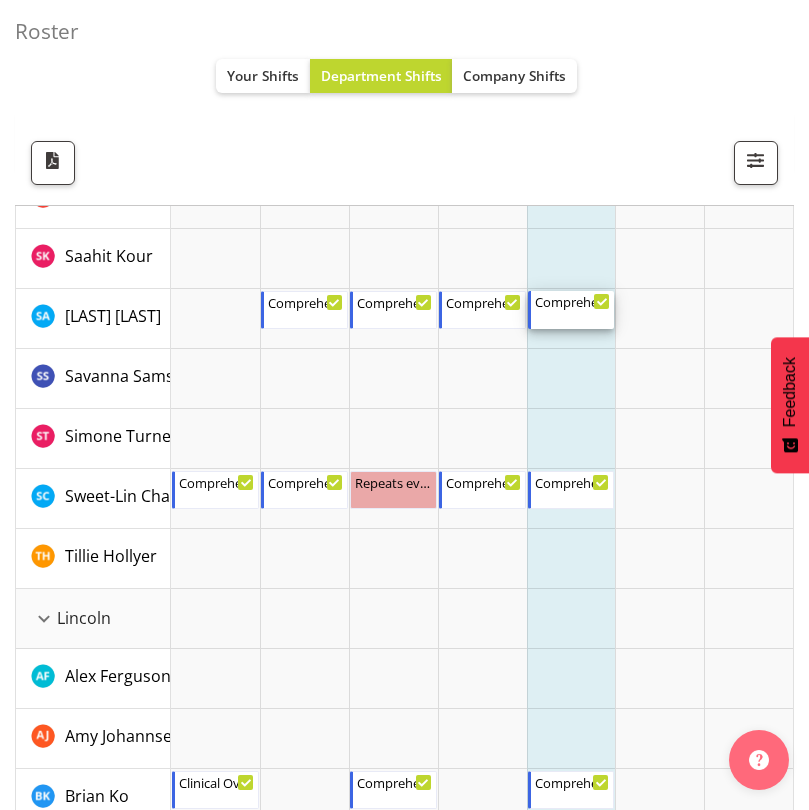click on "Comprehensive Consult" at bounding box center (573, 301) 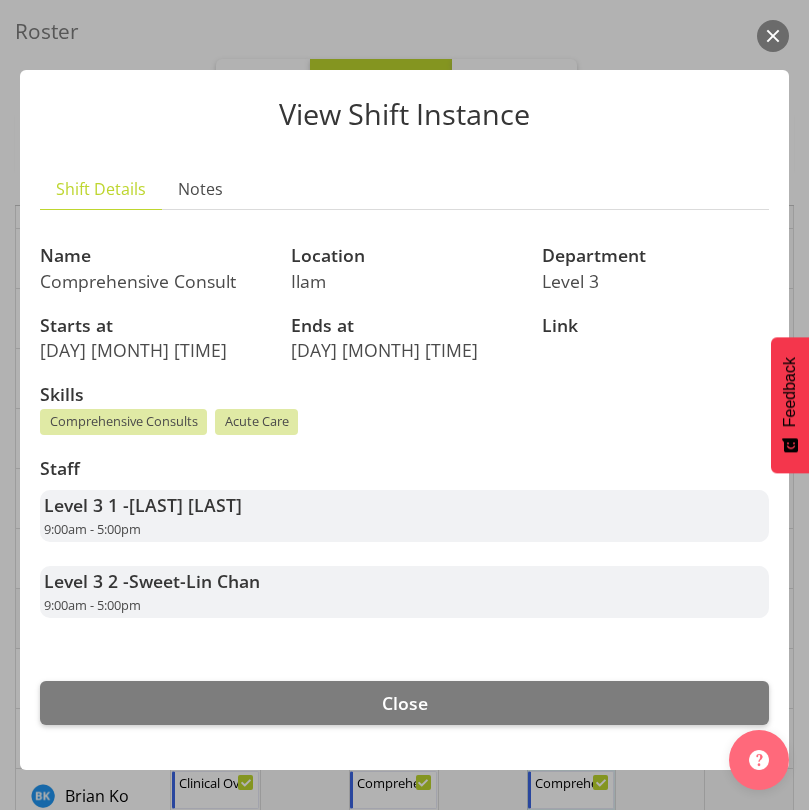 click on "Close" at bounding box center [404, 703] 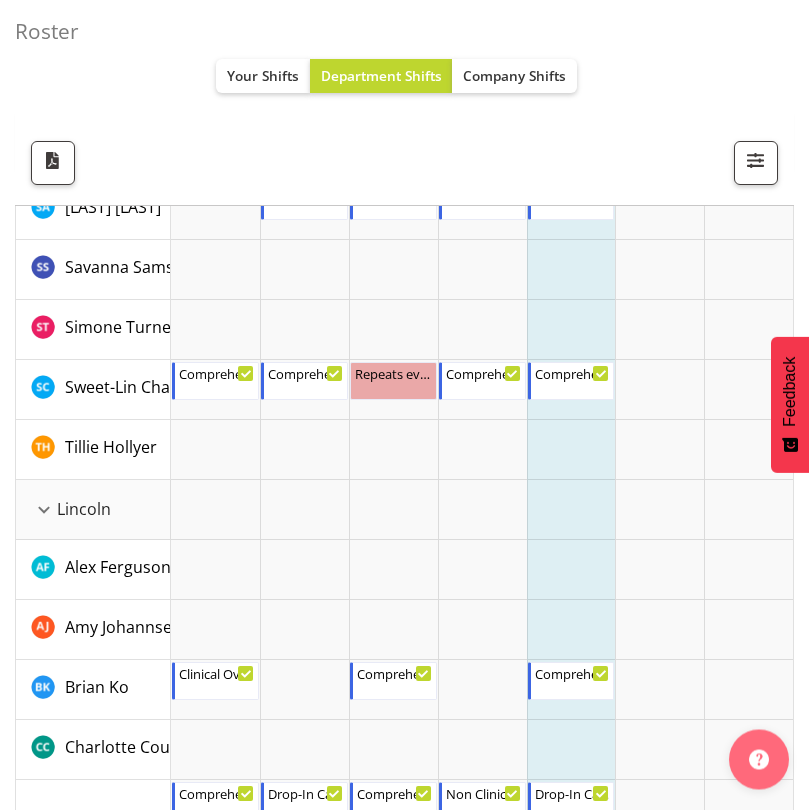 scroll, scrollTop: 3383, scrollLeft: 0, axis: vertical 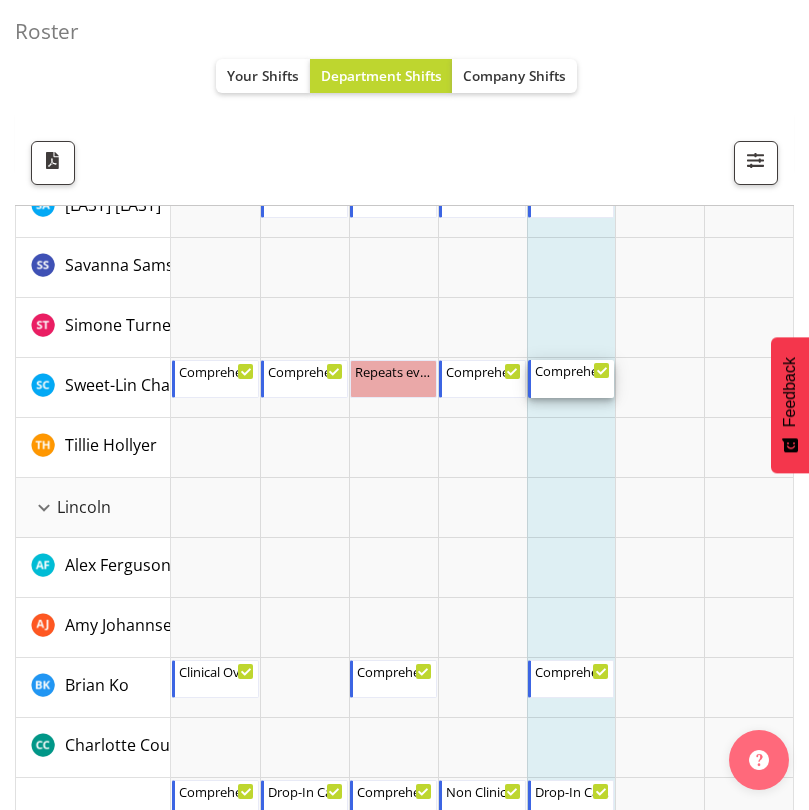 click on "Comprehensive Consult" at bounding box center [573, 370] 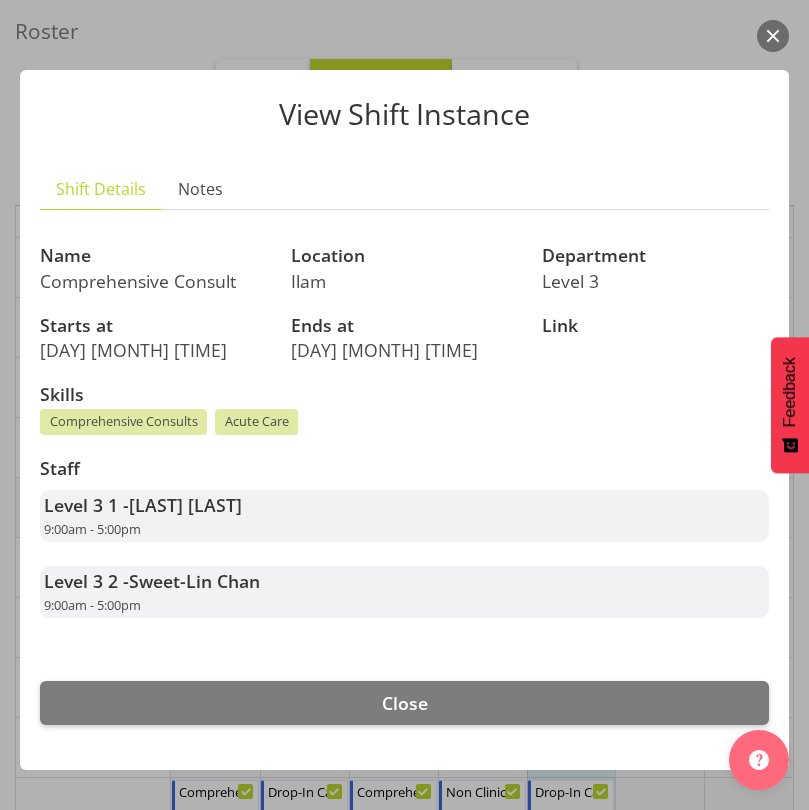 click on "Close" at bounding box center [404, 703] 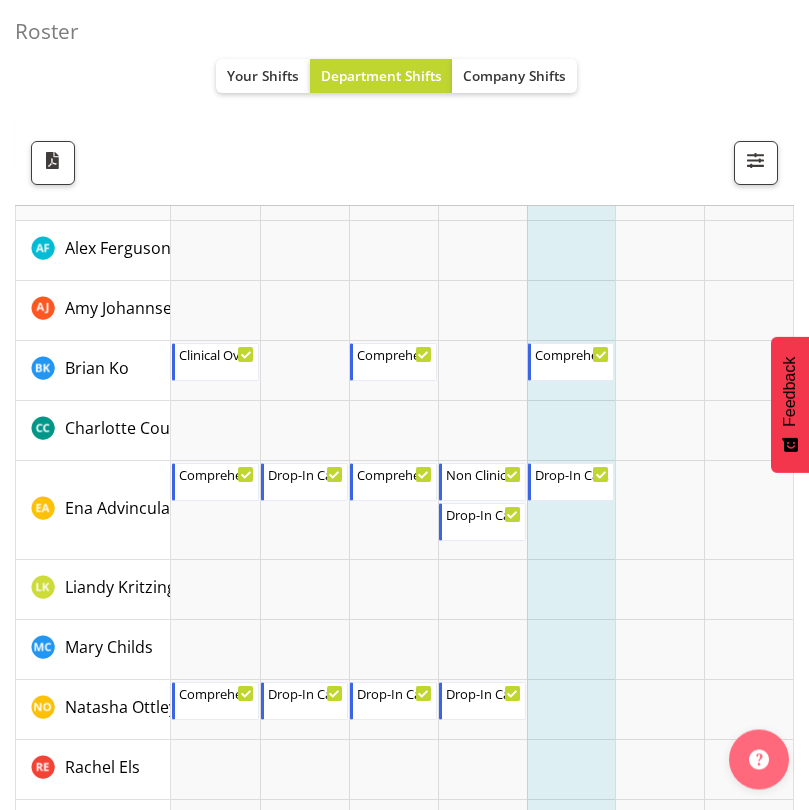 scroll, scrollTop: 3700, scrollLeft: 0, axis: vertical 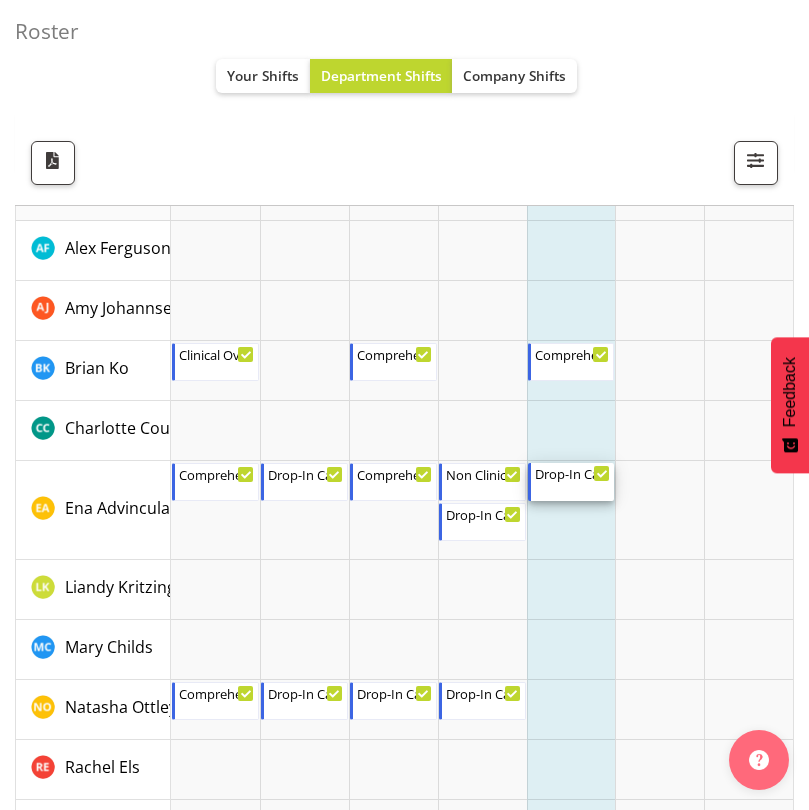 click on "Drop-In Care" at bounding box center [573, 473] 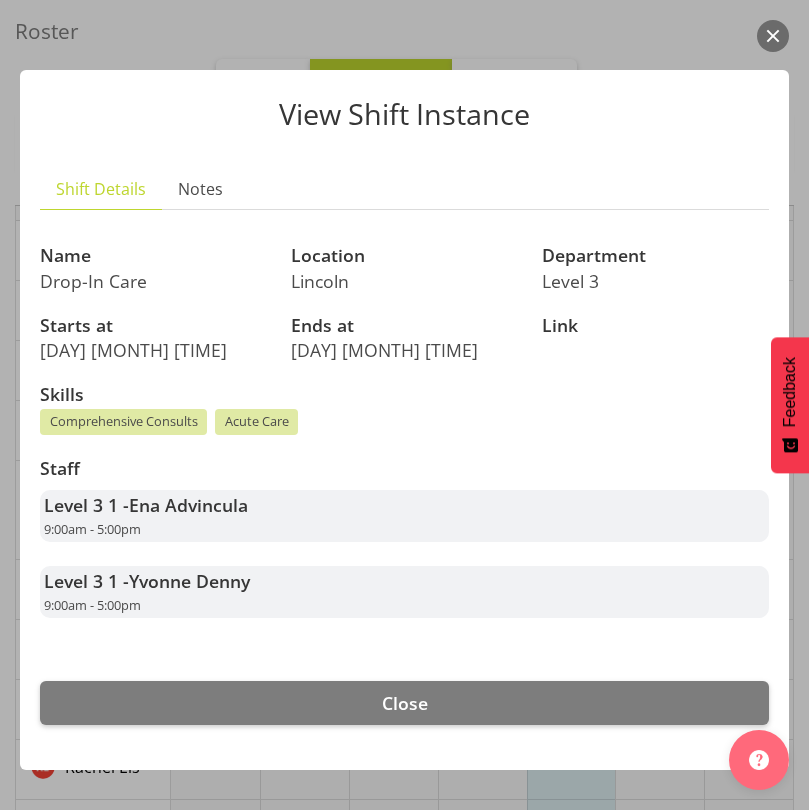 click on "Close" at bounding box center (404, 703) 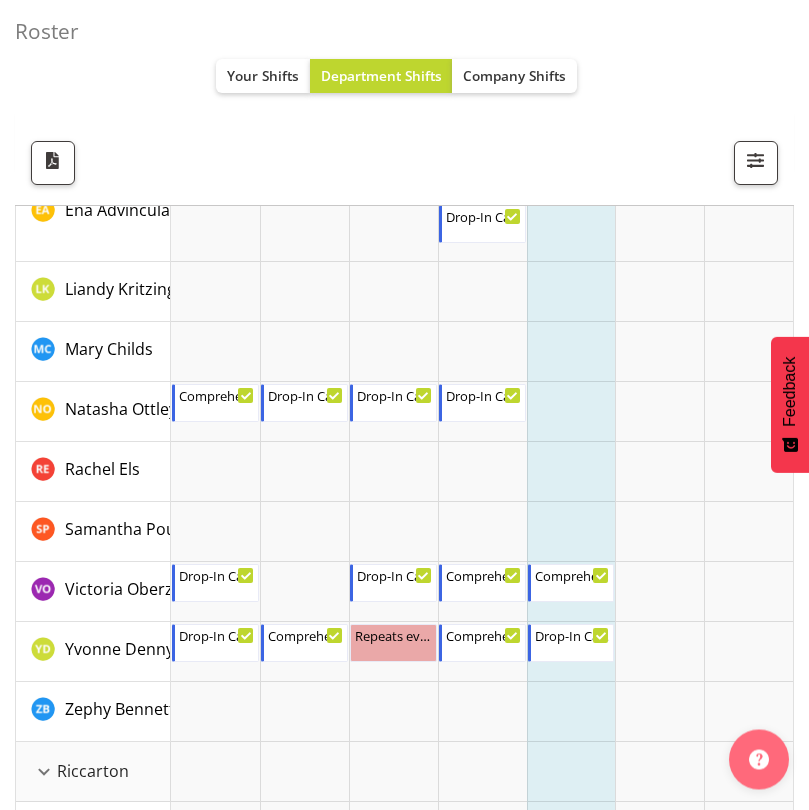 scroll, scrollTop: 3998, scrollLeft: 0, axis: vertical 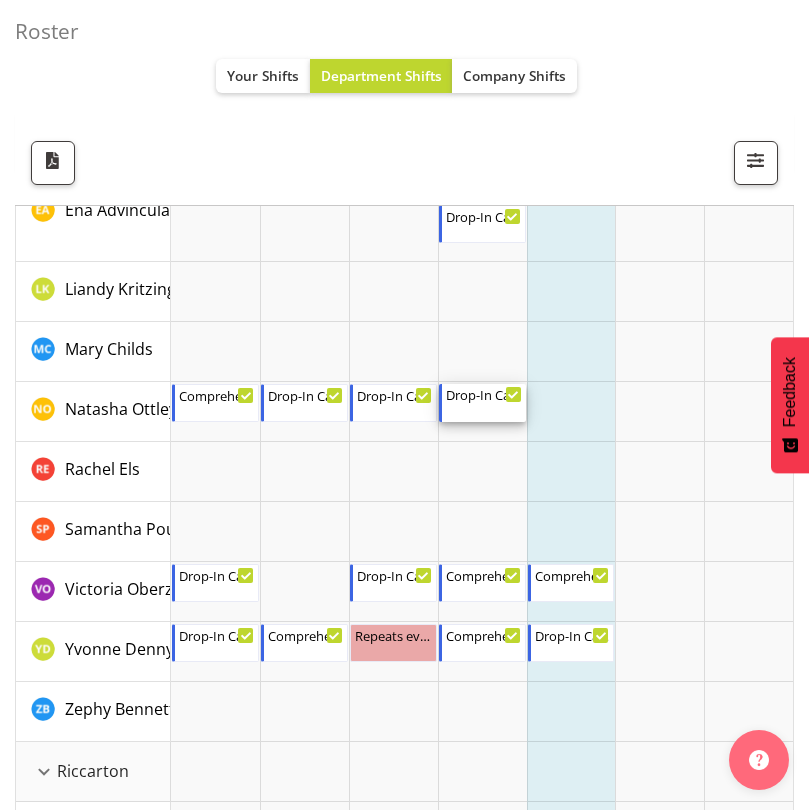 click 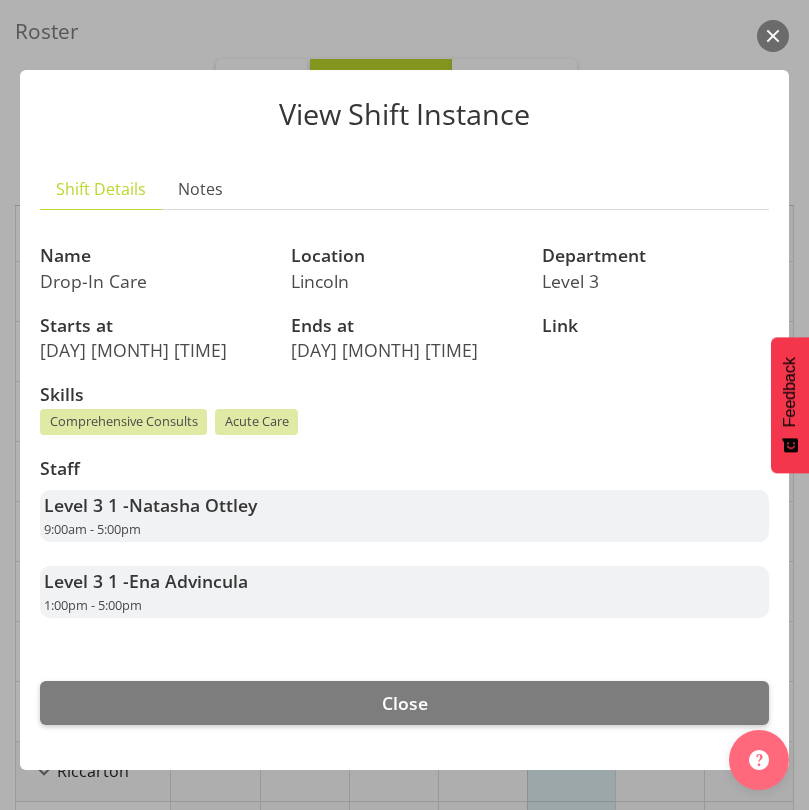 click on "Close" at bounding box center [404, 703] 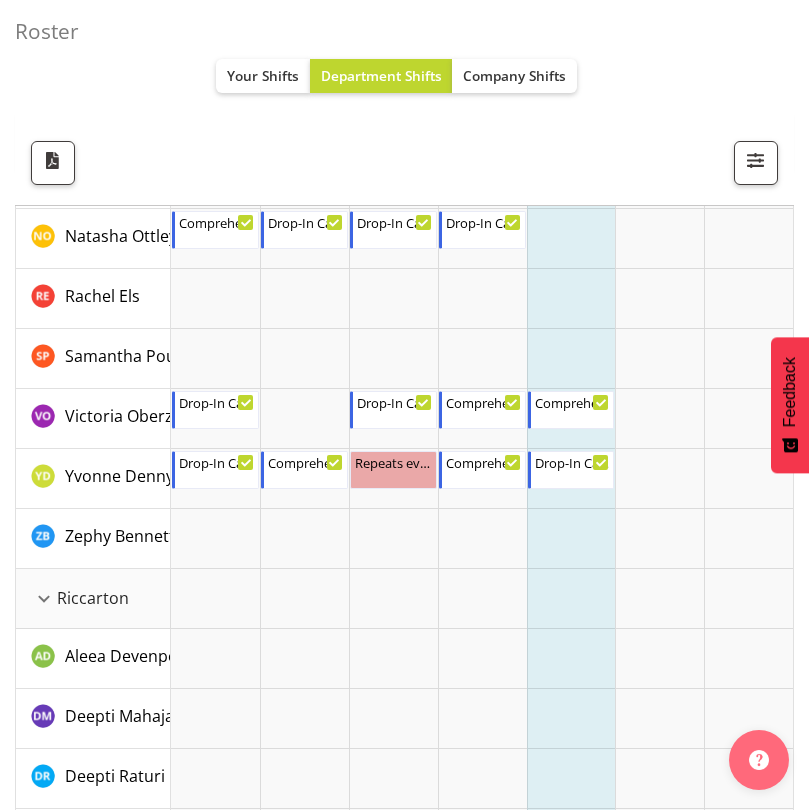 scroll, scrollTop: 4173, scrollLeft: 0, axis: vertical 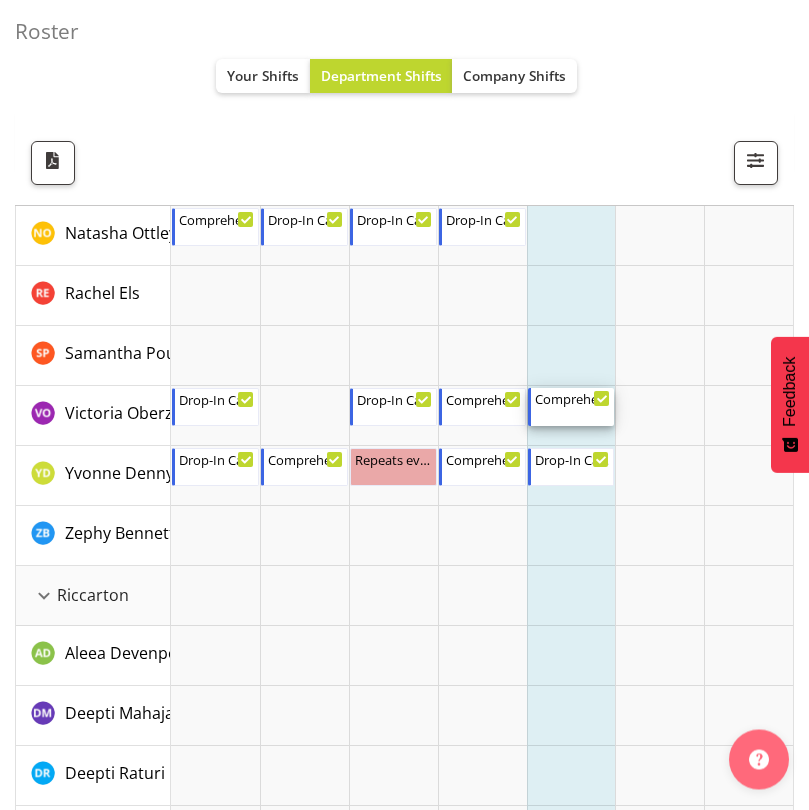 click on "Comprehensive Consult" at bounding box center [573, 399] 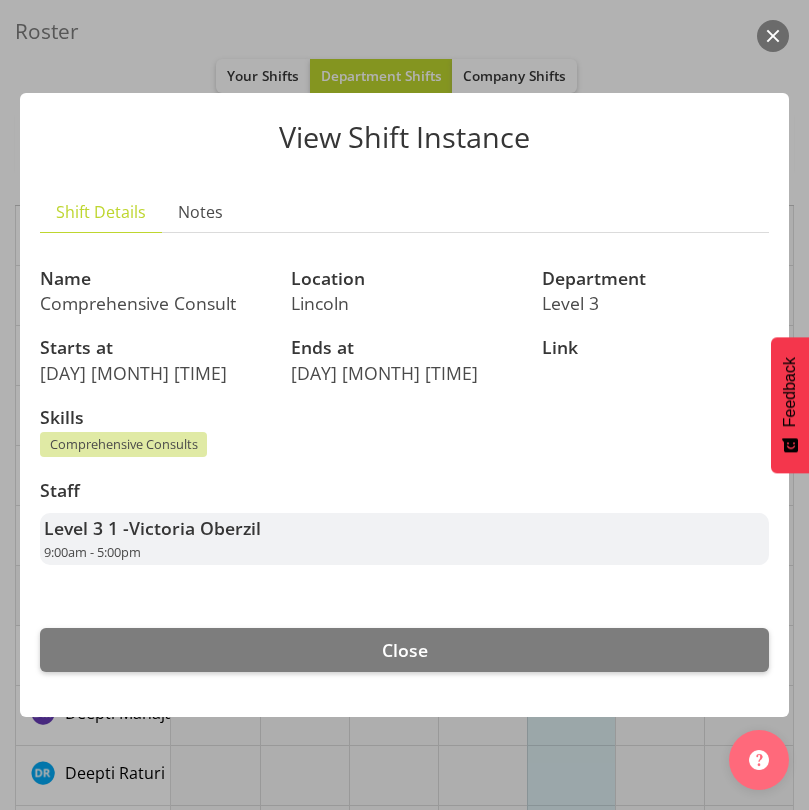 click on "Close" at bounding box center (404, 650) 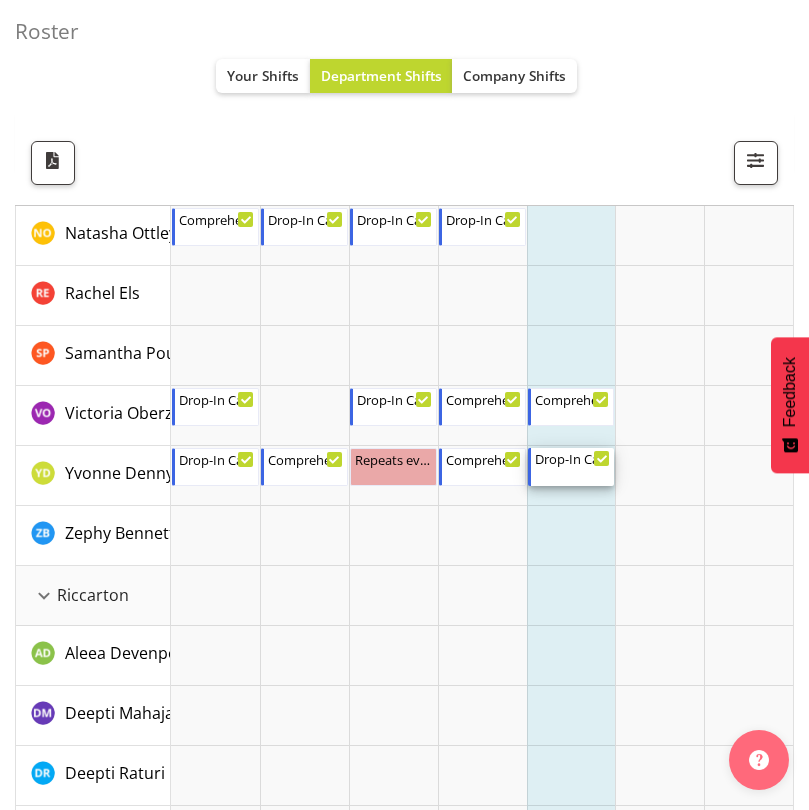 click on "Drop-In Care" at bounding box center (573, 458) 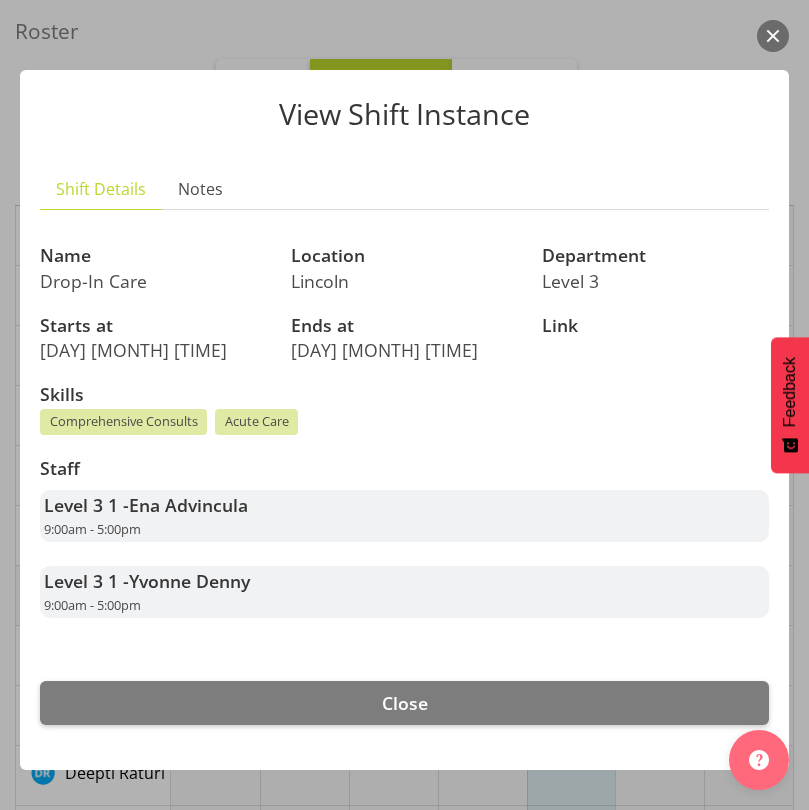 click on "Close" at bounding box center (404, 703) 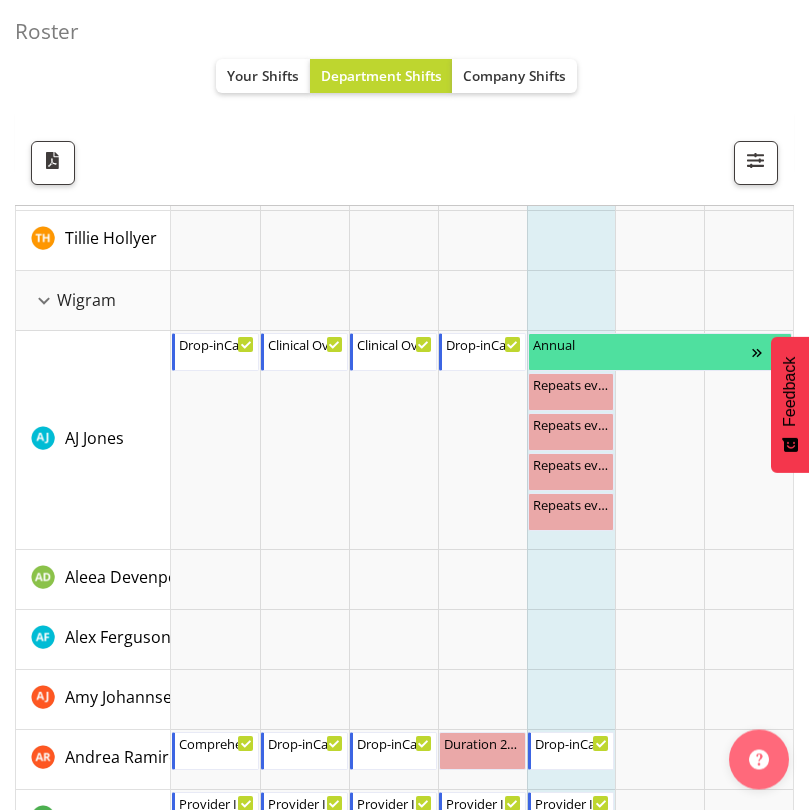 scroll, scrollTop: 5429, scrollLeft: 0, axis: vertical 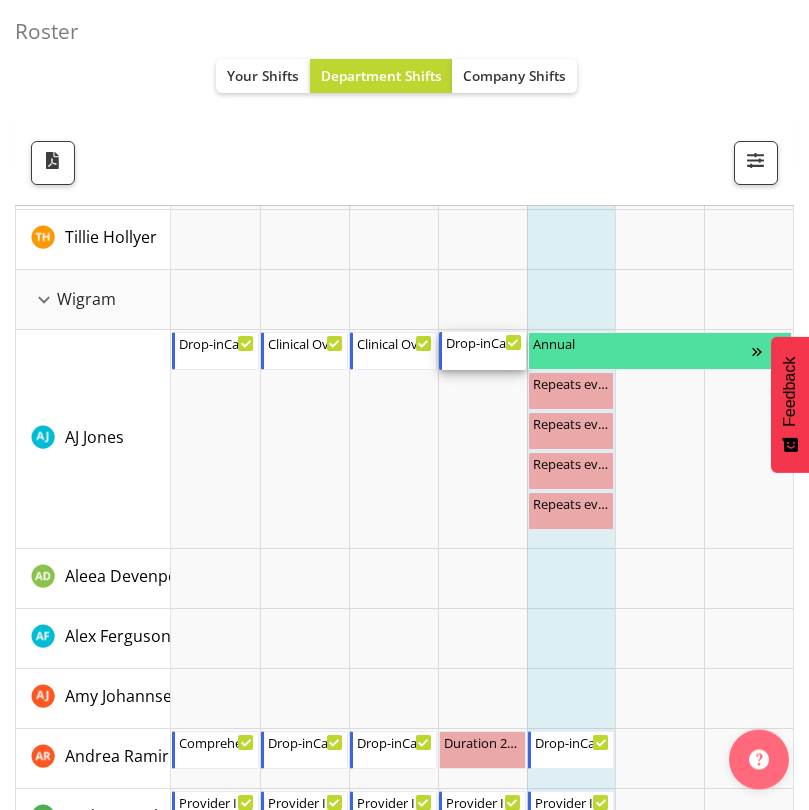click on "[TIME] - [TIME]" at bounding box center [484, 352] 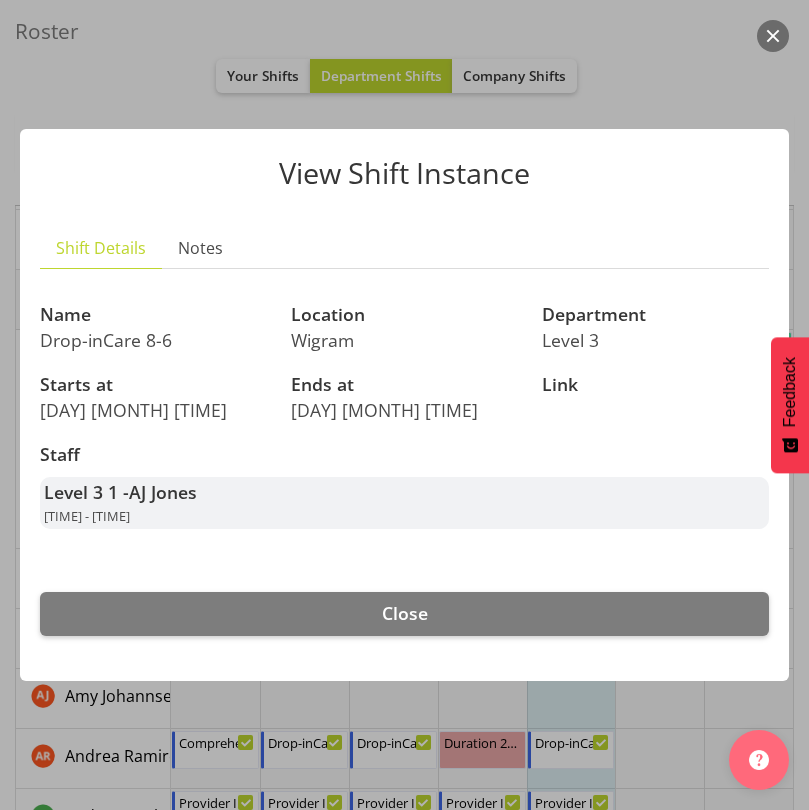click on "Close" at bounding box center (404, 614) 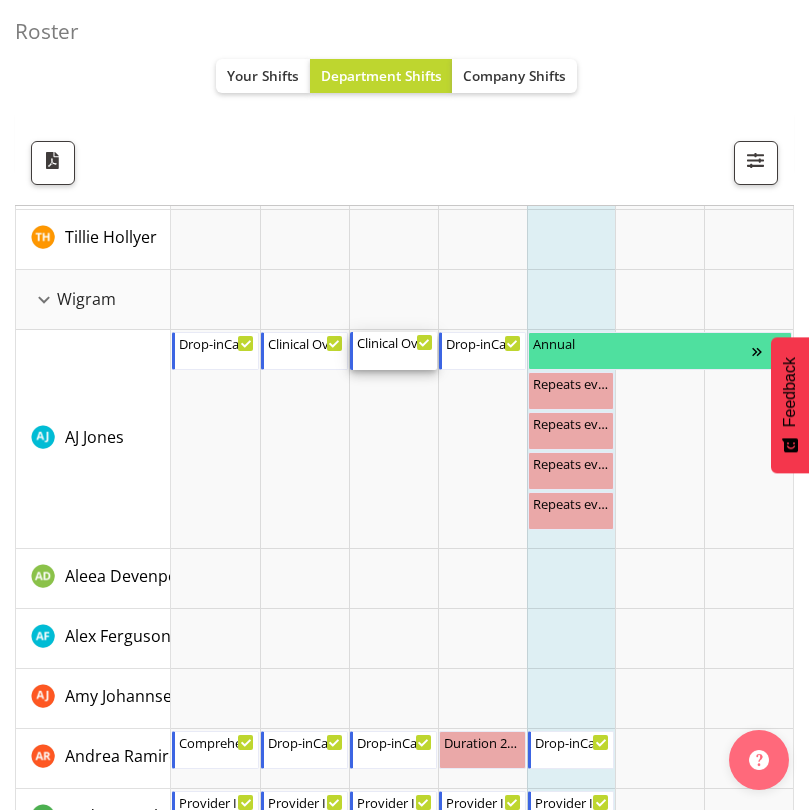 click on "Clinical Oversight 8:00 AM - 6:00 PM" at bounding box center (395, 351) 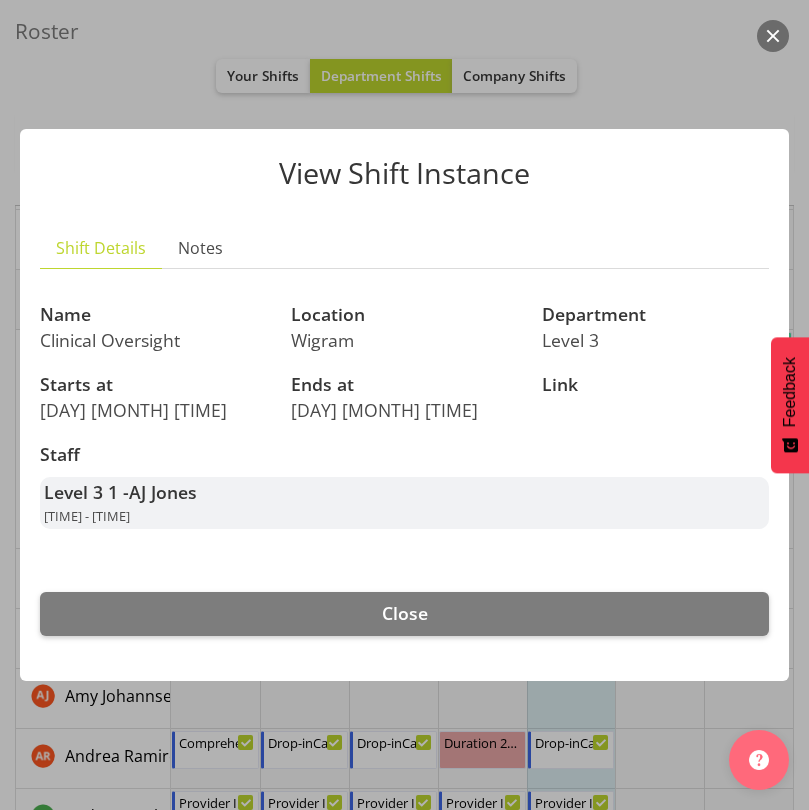 click on "Close" at bounding box center (404, 614) 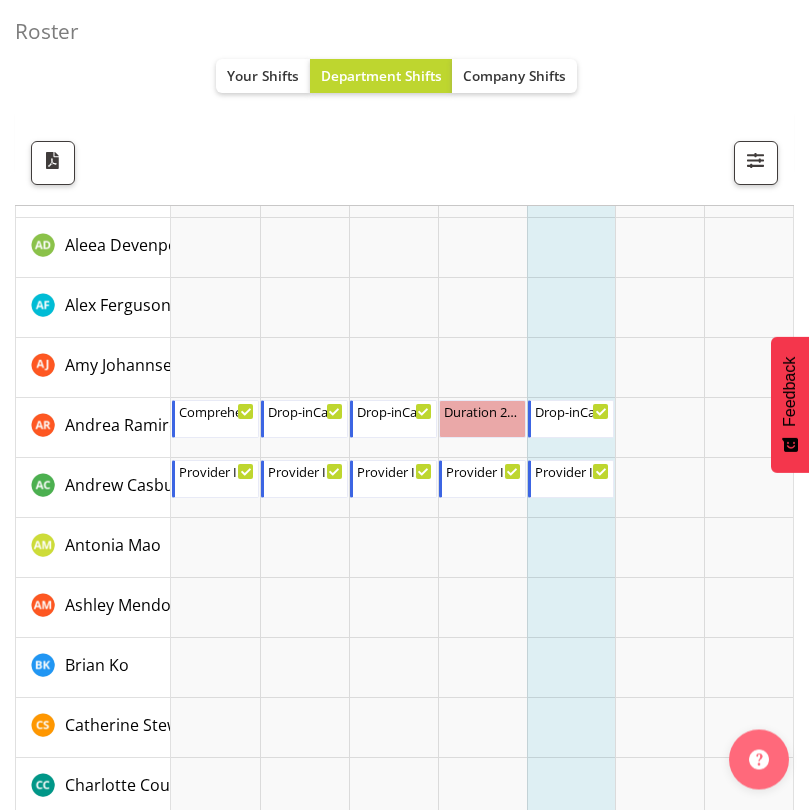 scroll, scrollTop: 5762, scrollLeft: 0, axis: vertical 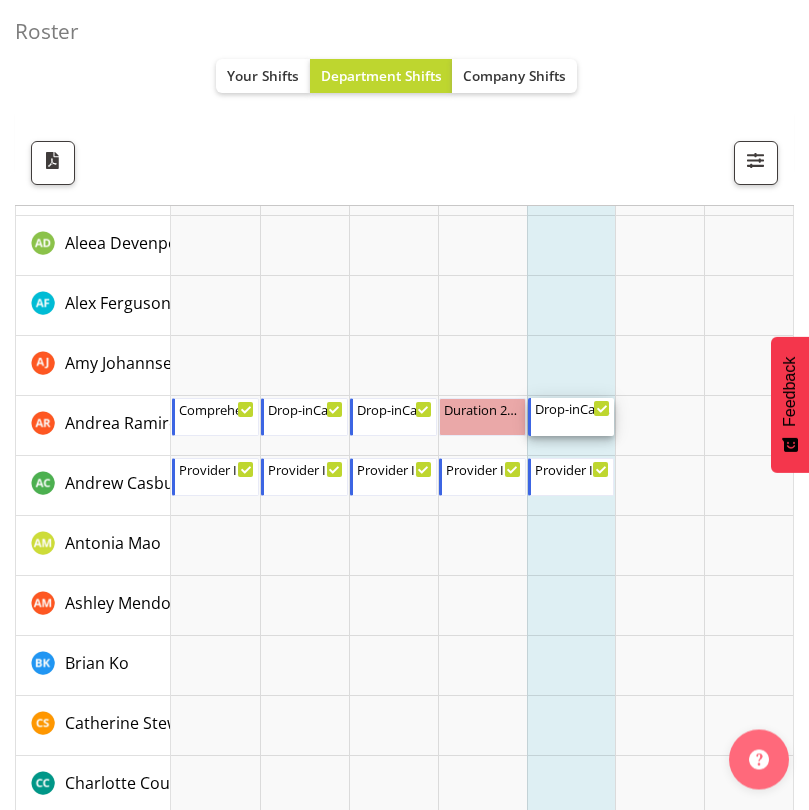 click on "Drop-inCare 8-4 8:00 AM - 4:00 PM" at bounding box center (573, 418) 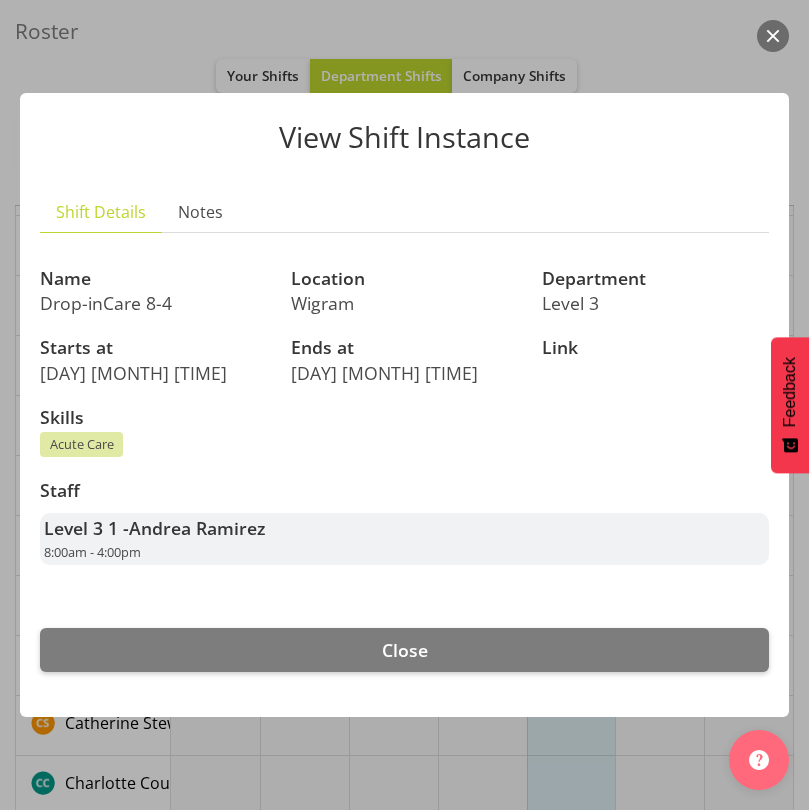 click on "Close" at bounding box center (404, 650) 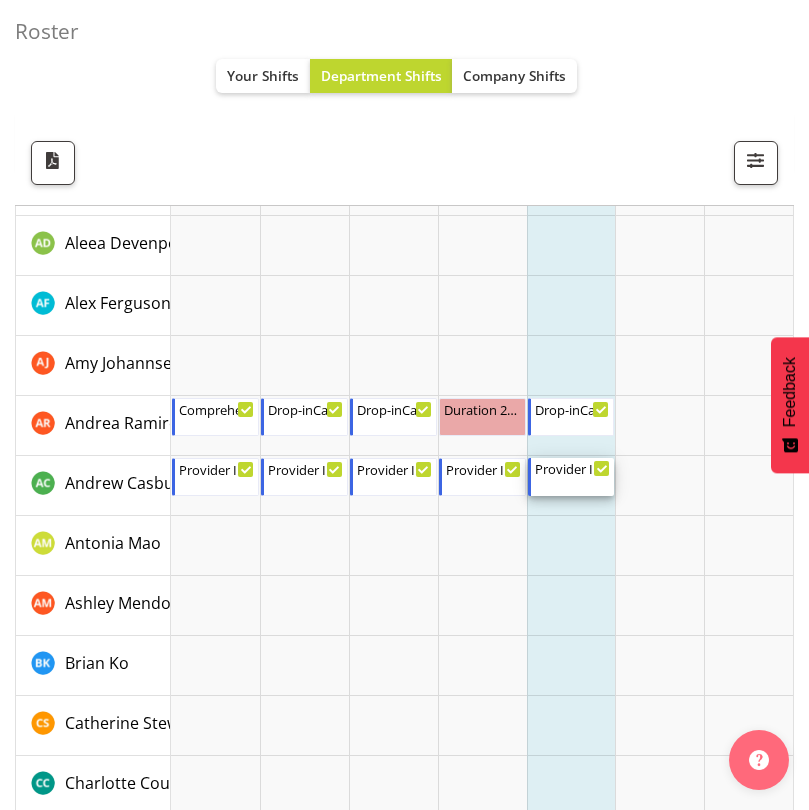 click on "Provider Inbox Management" at bounding box center (573, 468) 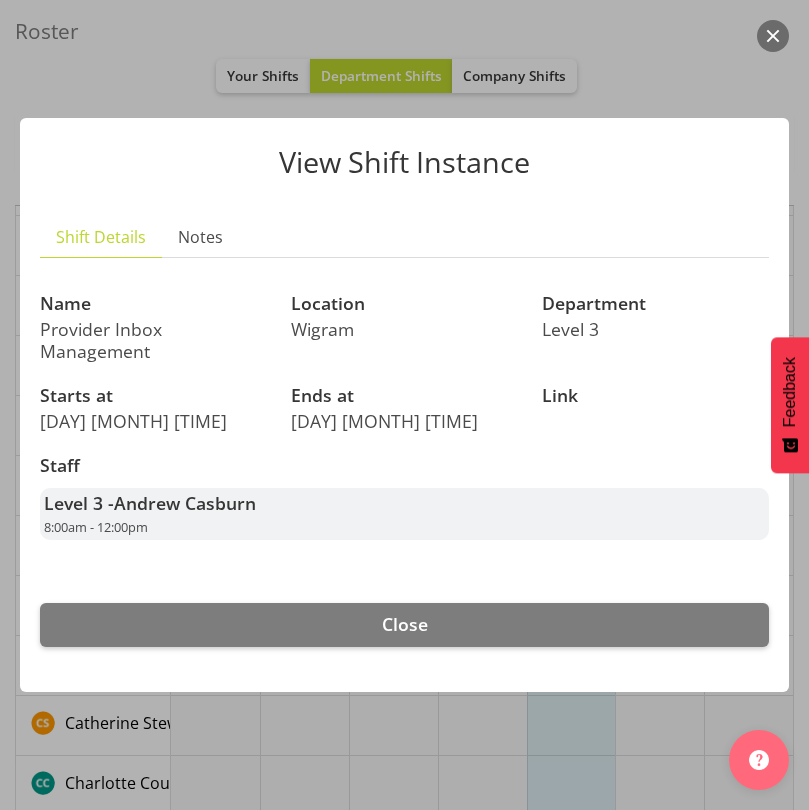 click on "Close" at bounding box center [404, 625] 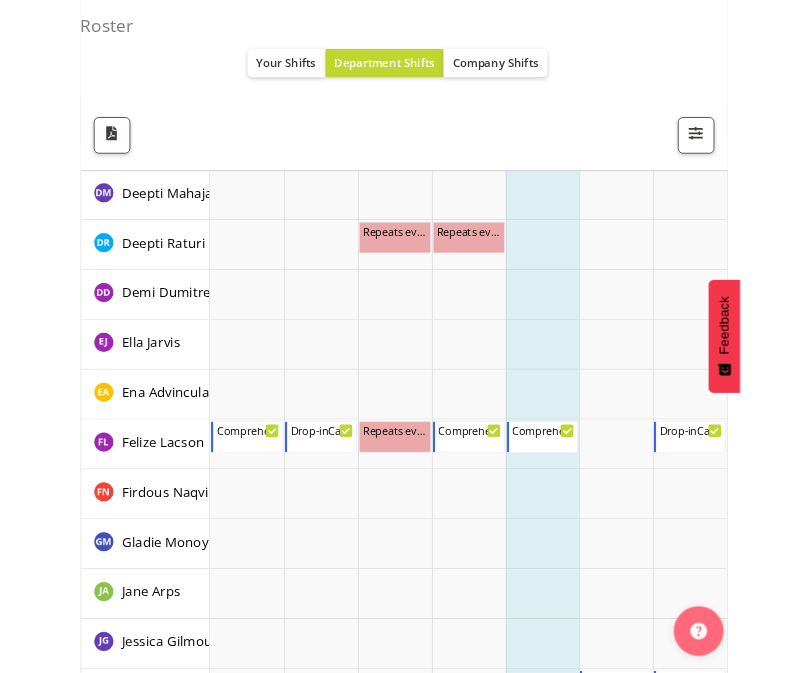 scroll, scrollTop: 6374, scrollLeft: 0, axis: vertical 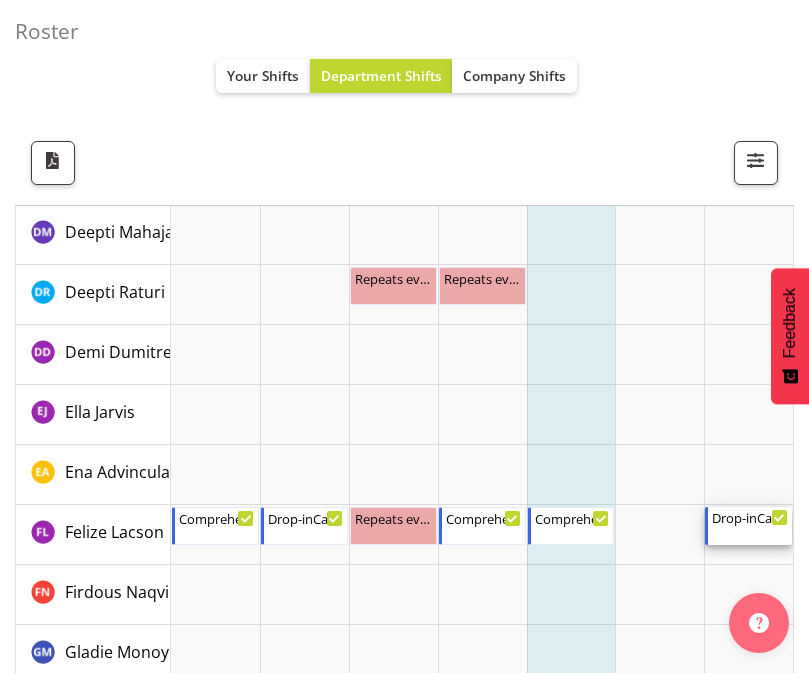 click on "Drop-inCare 9-3" at bounding box center (750, 517) 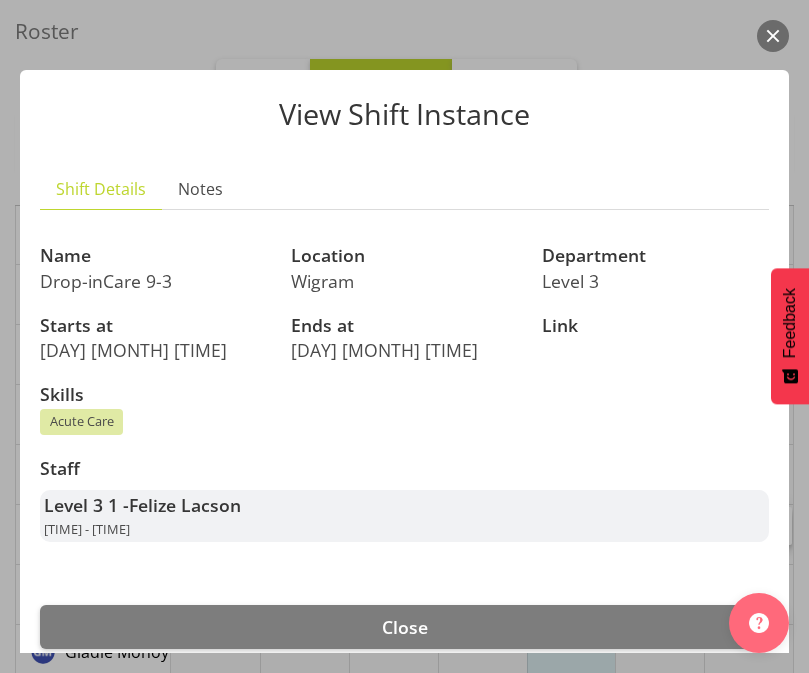 click on "Close" at bounding box center (404, 627) 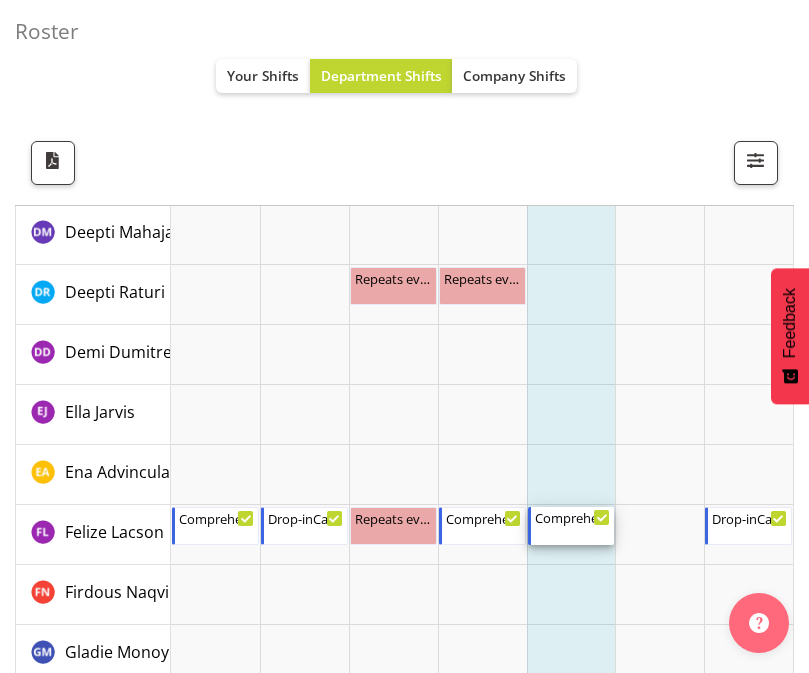 click on "Comprehensive Consult 10-6" at bounding box center (573, 517) 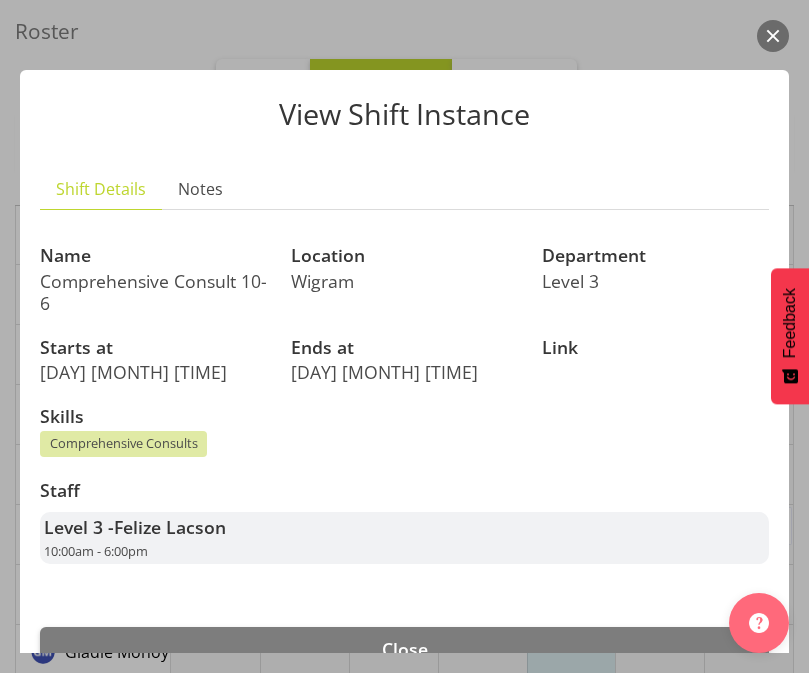 click on "Close" at bounding box center [404, 649] 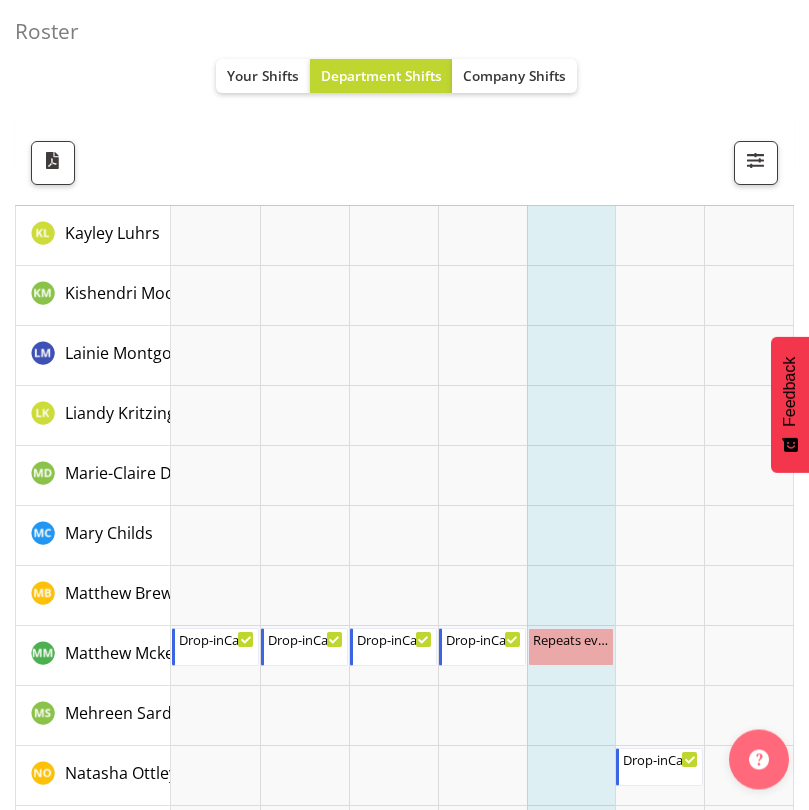 scroll, scrollTop: 7049, scrollLeft: 0, axis: vertical 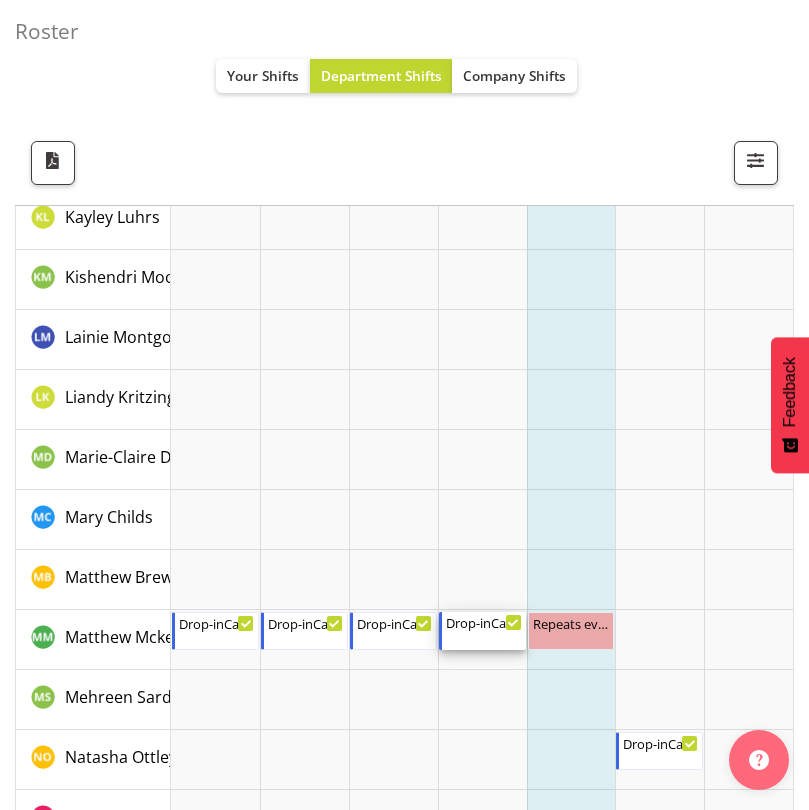 click on "[TIME] - [TIME]" at bounding box center [484, 631] 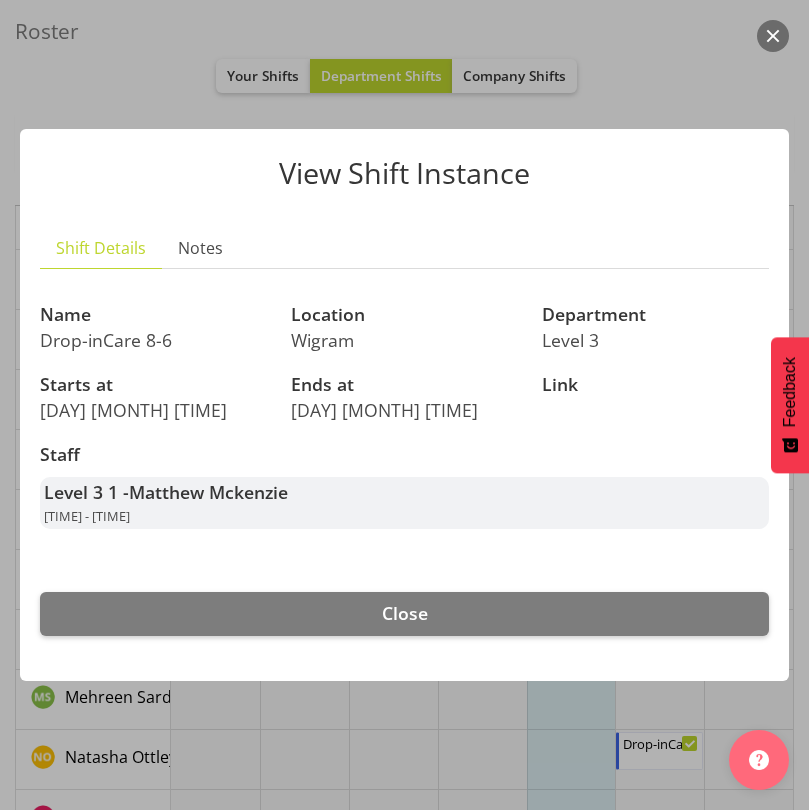 click on "Close" at bounding box center (404, 614) 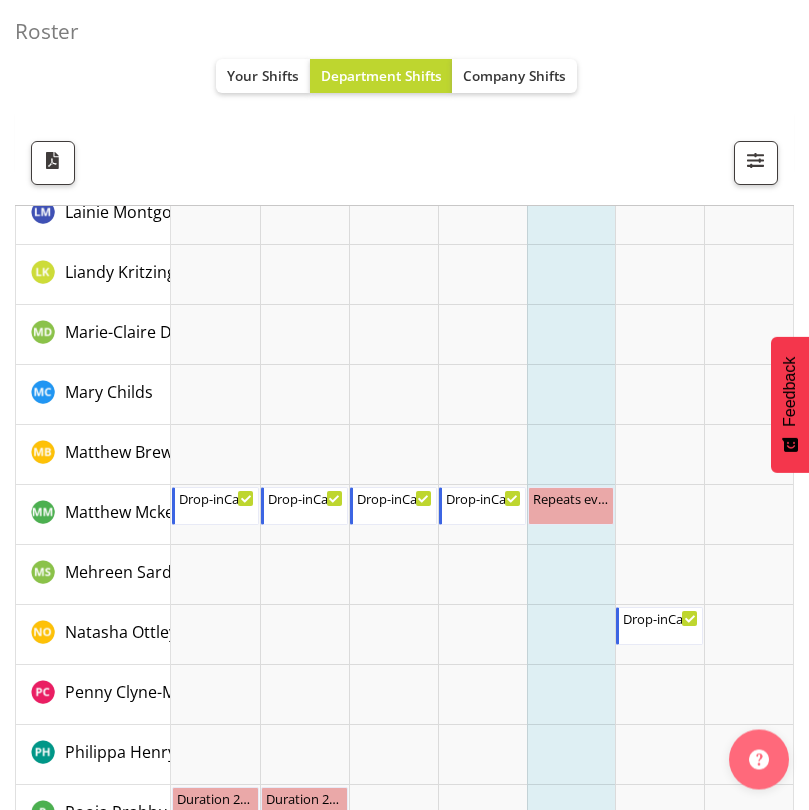 scroll, scrollTop: 7174, scrollLeft: 0, axis: vertical 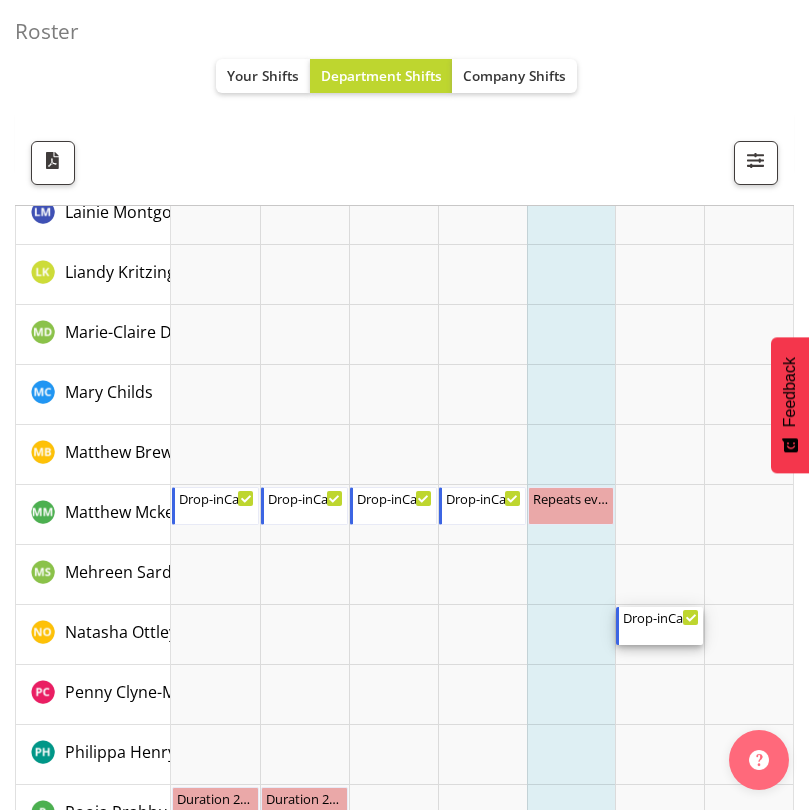 click on "Drop-inCare 9-3" at bounding box center (661, 617) 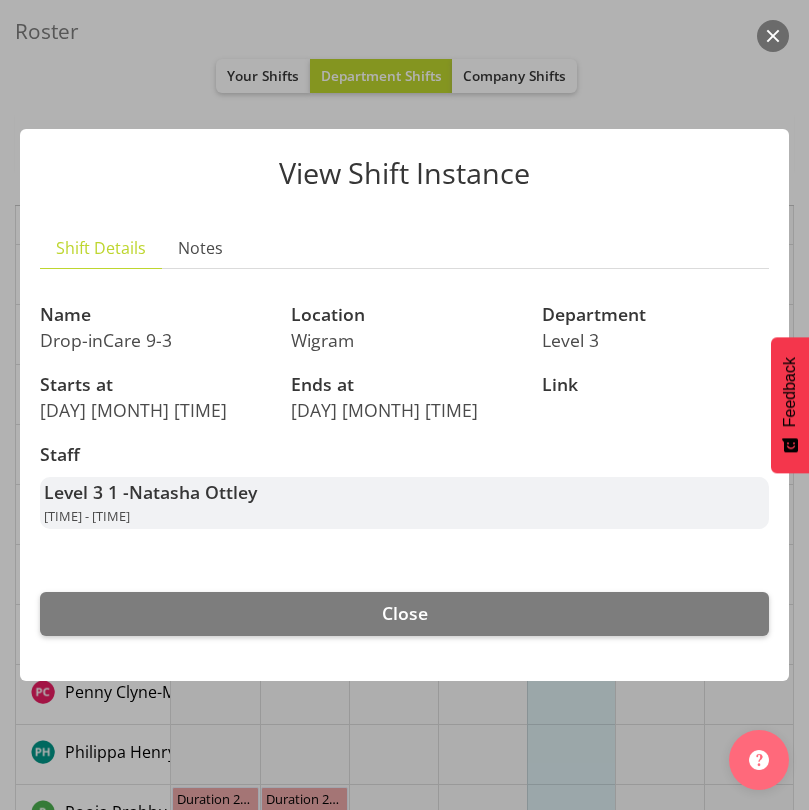 click on "Close" at bounding box center (404, 614) 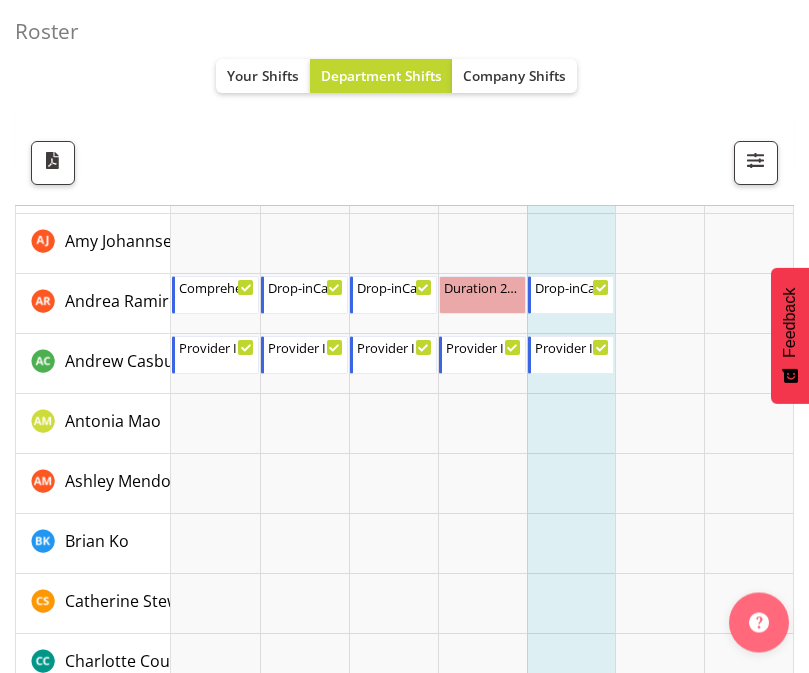 scroll, scrollTop: 5873, scrollLeft: 0, axis: vertical 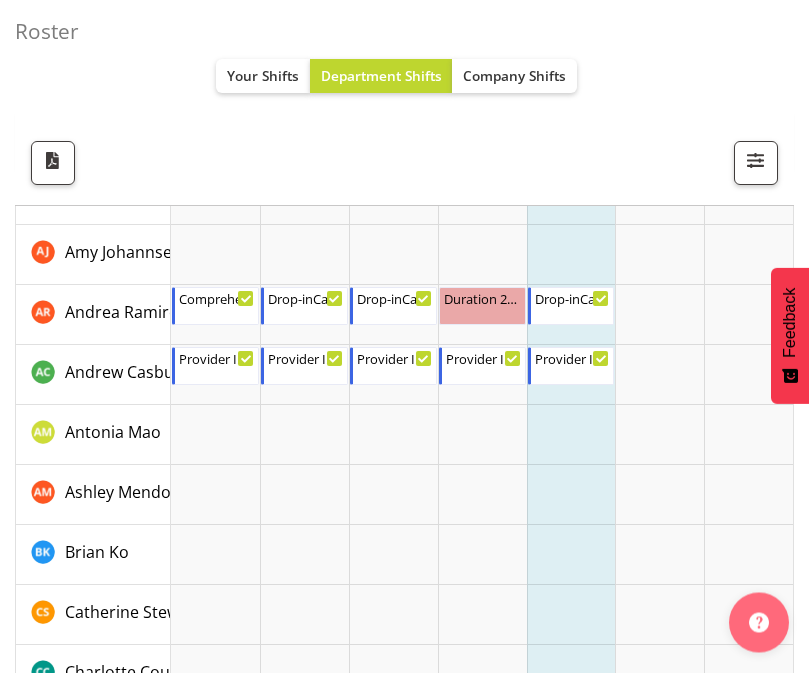 click at bounding box center [756, 161] 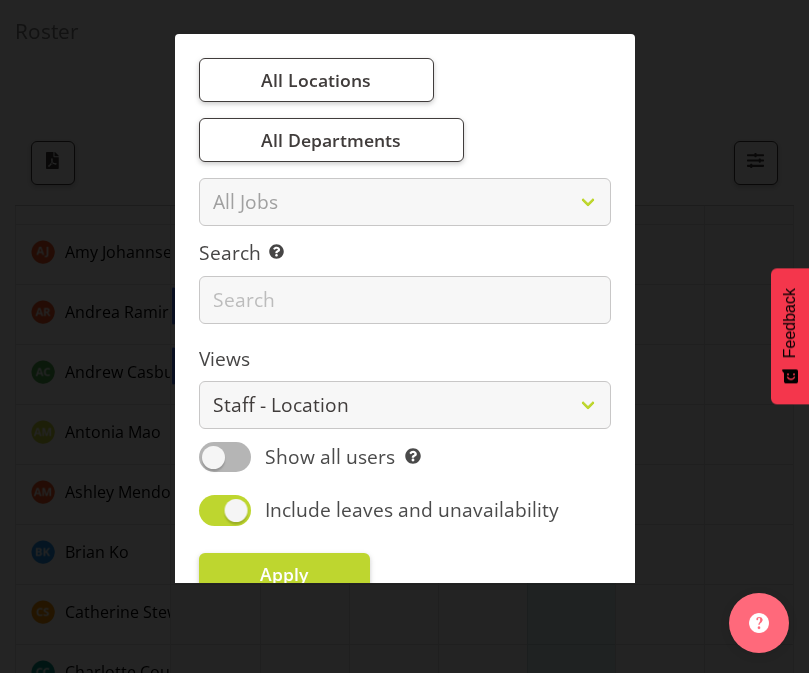 click on "All Locations" at bounding box center [316, 80] 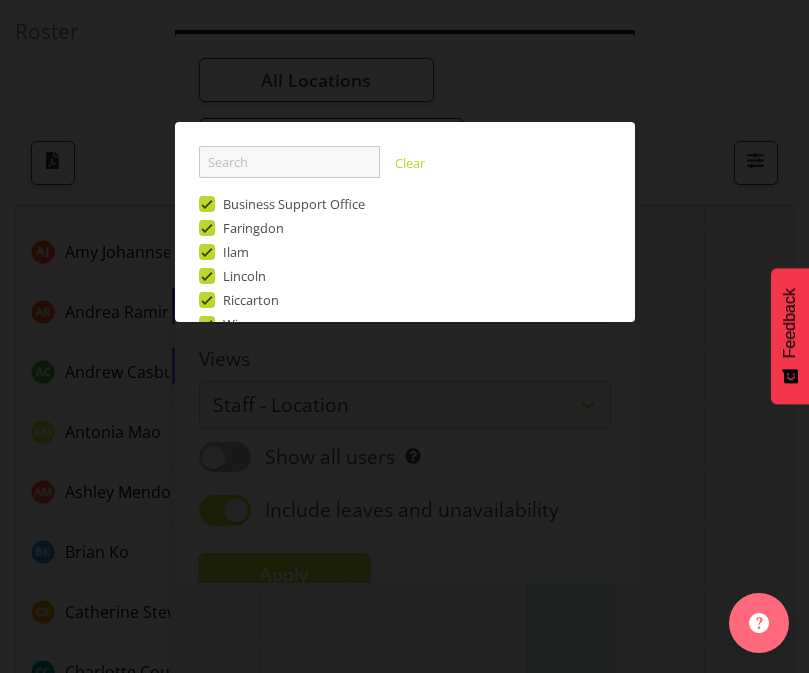 click at bounding box center [207, 203] 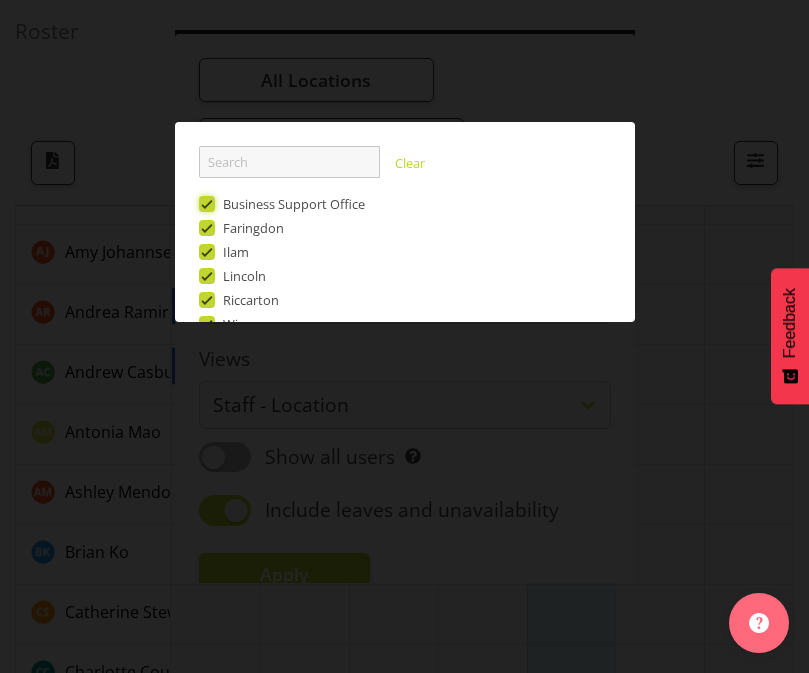click on "Business Support Office" at bounding box center (205, 203) 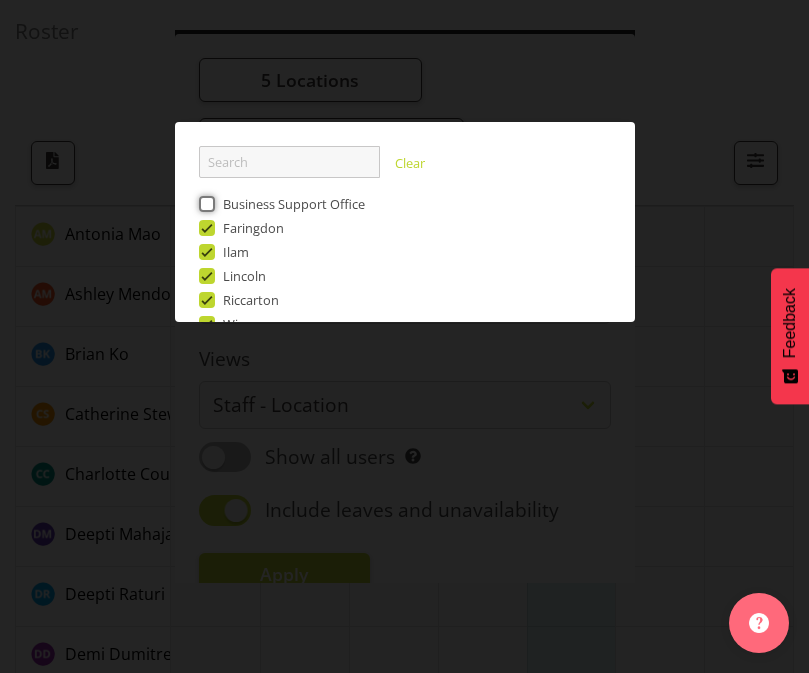 scroll, scrollTop: 397, scrollLeft: 0, axis: vertical 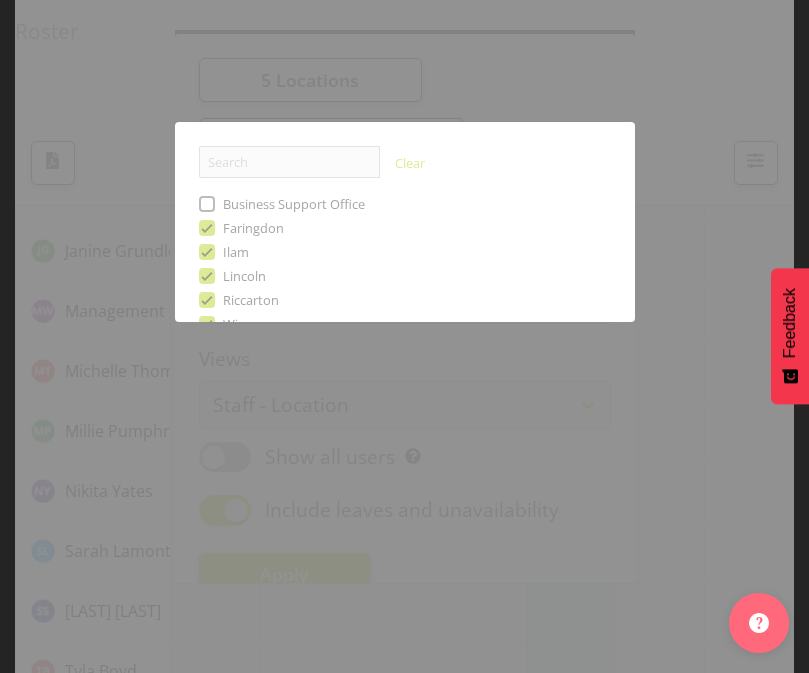 click at bounding box center (404, 4256) 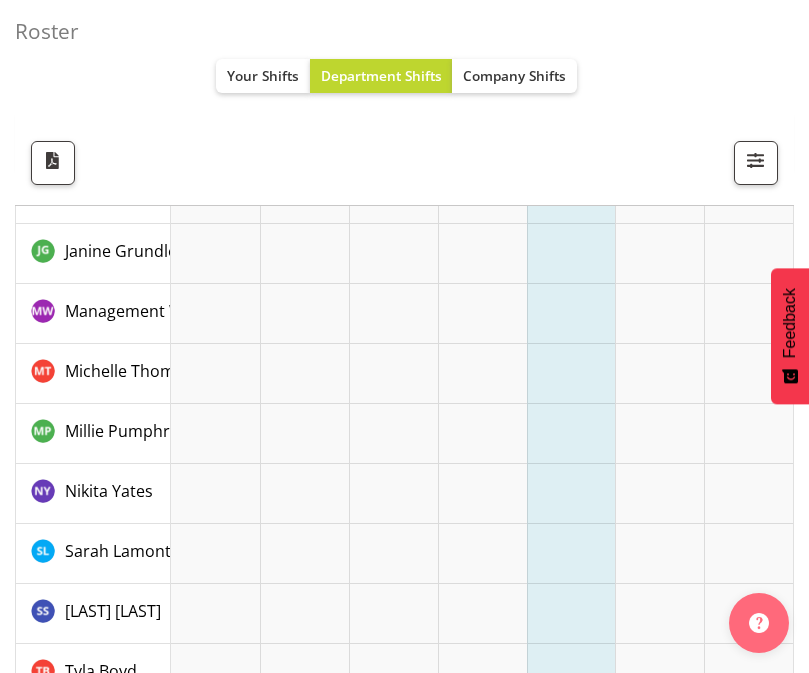 click at bounding box center (756, 161) 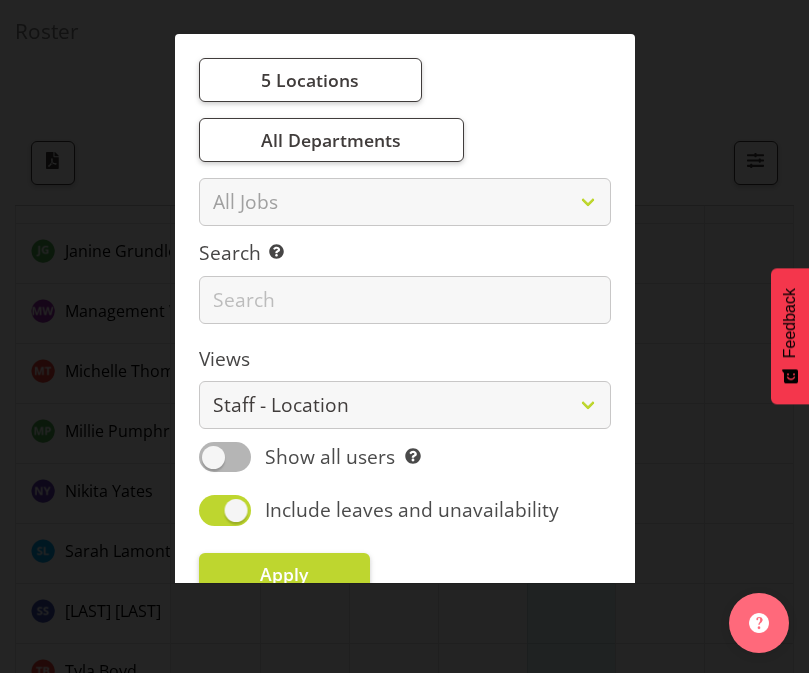 click on "5 Locations" at bounding box center (310, 80) 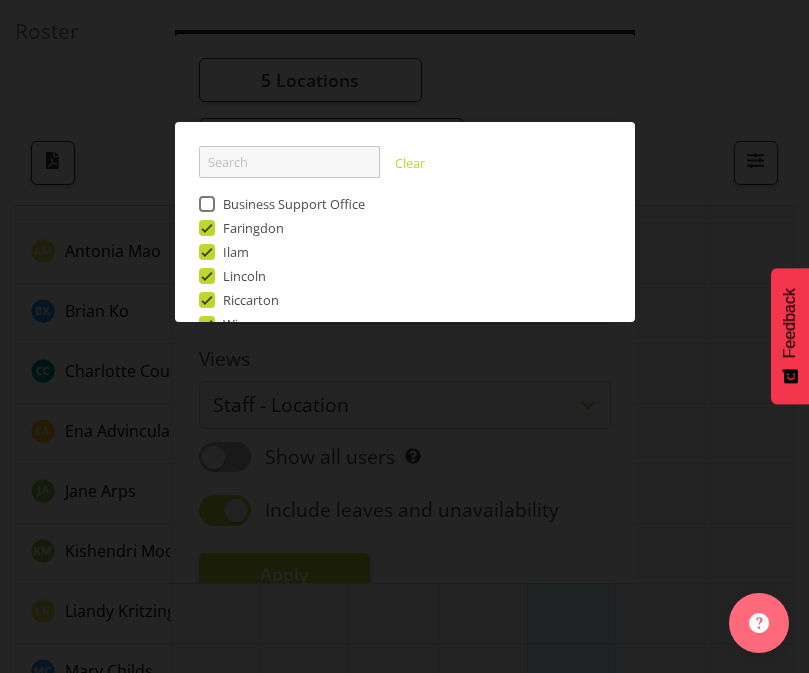 click at bounding box center (207, 251) 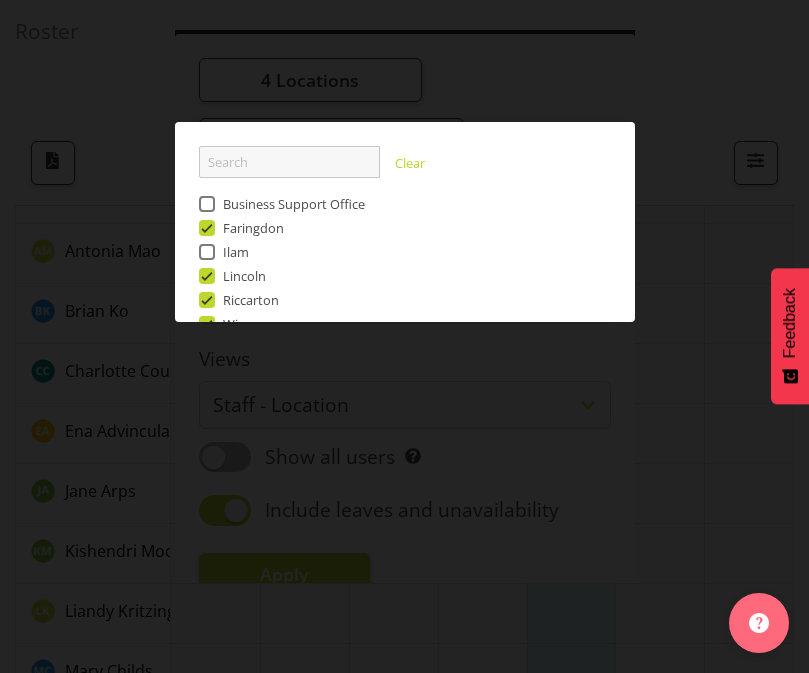 click at bounding box center (207, 275) 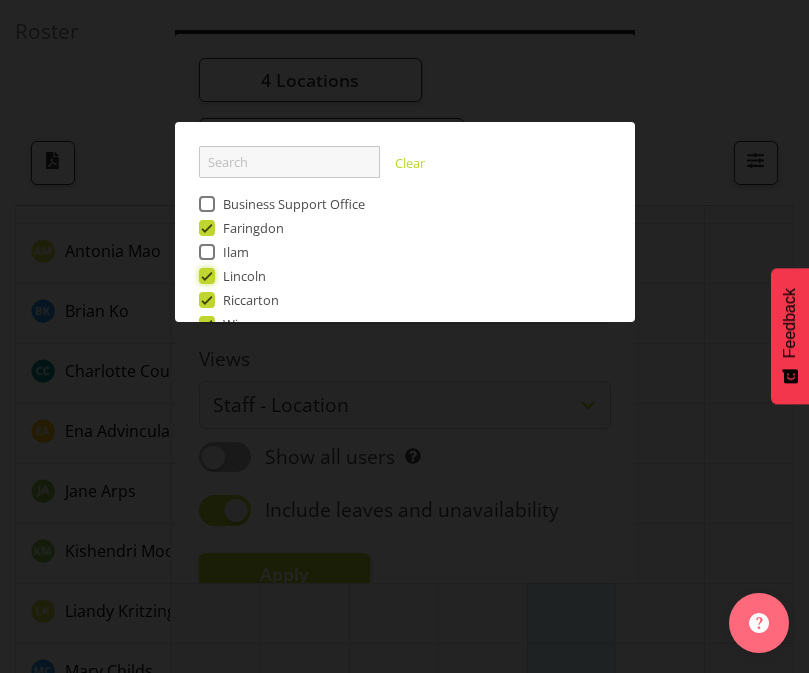 click on "Lincoln" at bounding box center (205, 275) 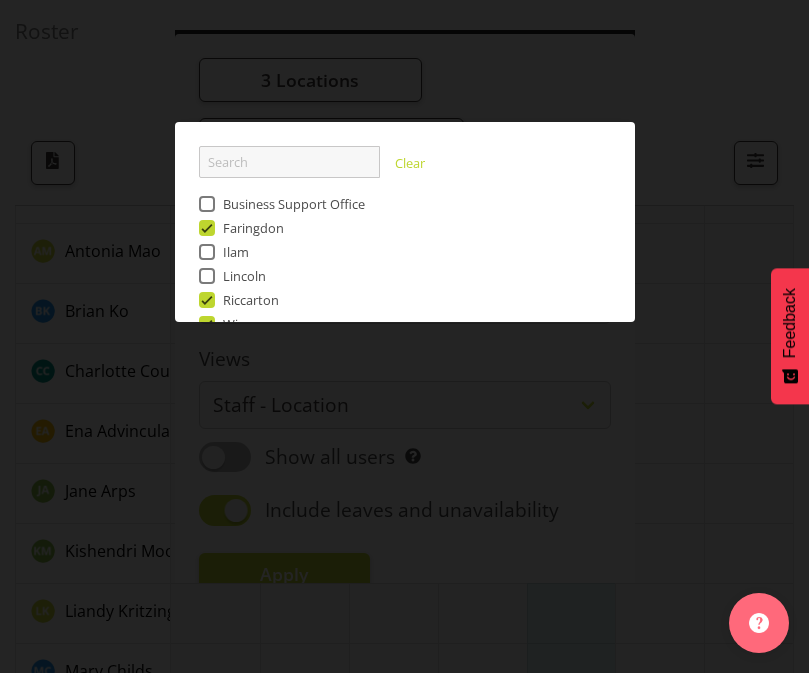 click on "Riccarton" at bounding box center (247, 299) 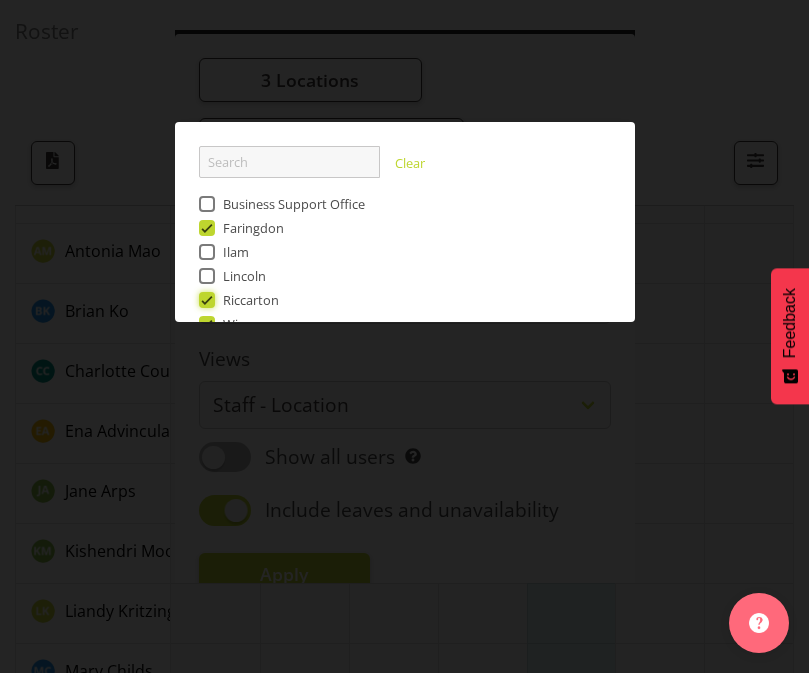 click on "Riccarton" at bounding box center (205, 299) 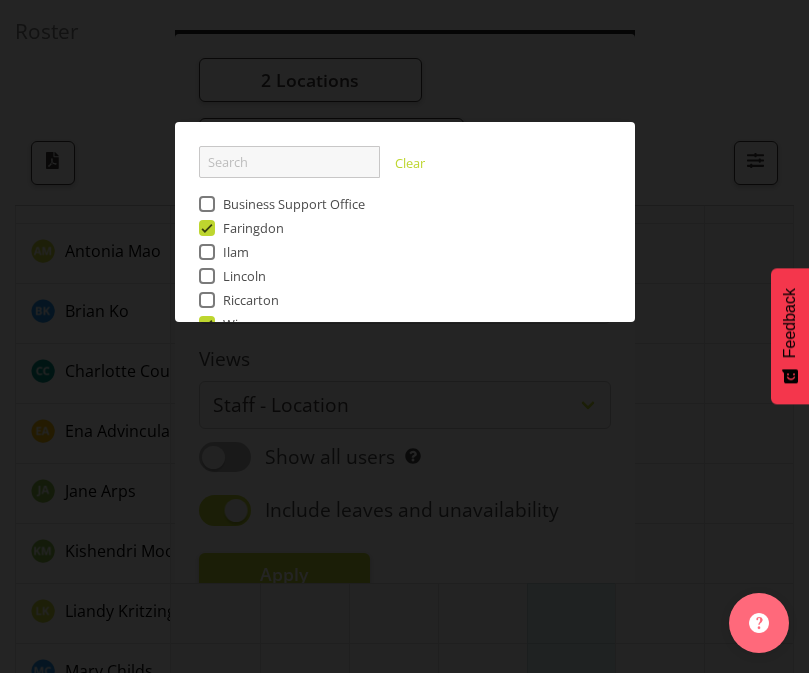 click at bounding box center (404, 336) 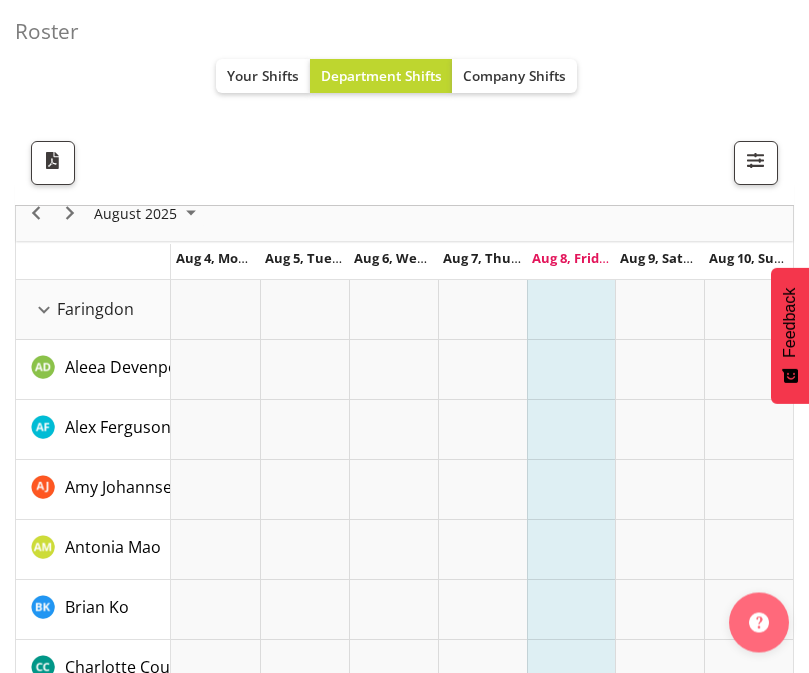 scroll, scrollTop: 83, scrollLeft: 0, axis: vertical 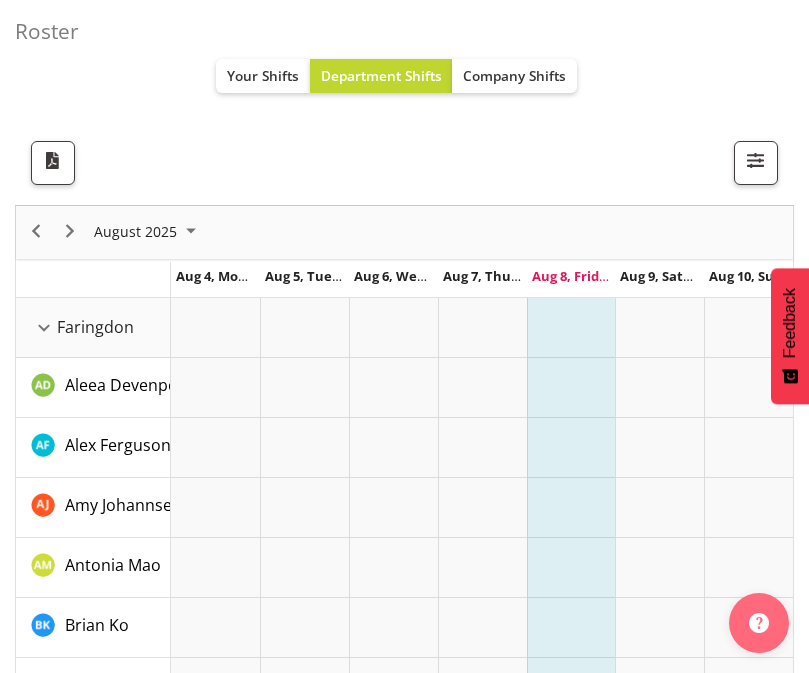 click on "Company Shifts" at bounding box center [514, 75] 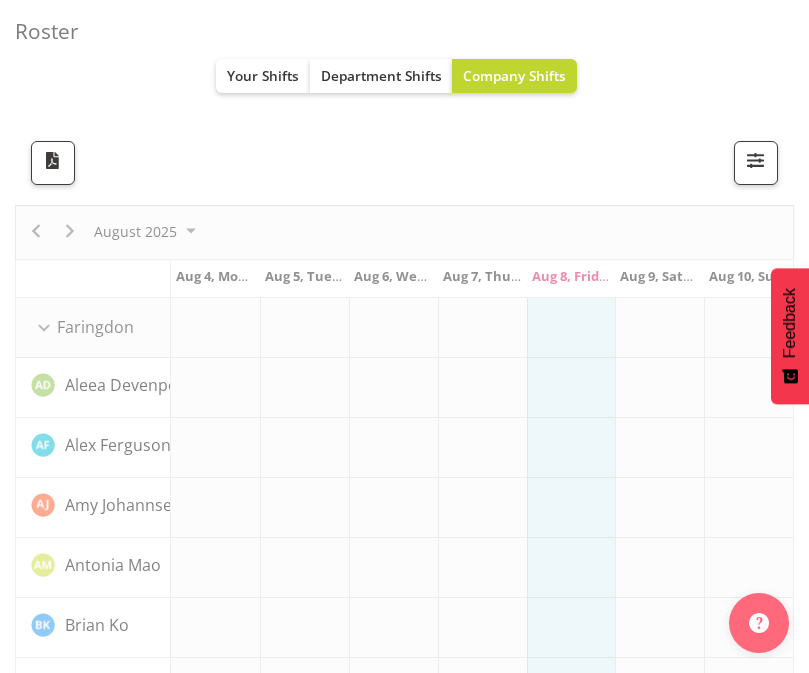 click on "Your Shifts" at bounding box center [263, 75] 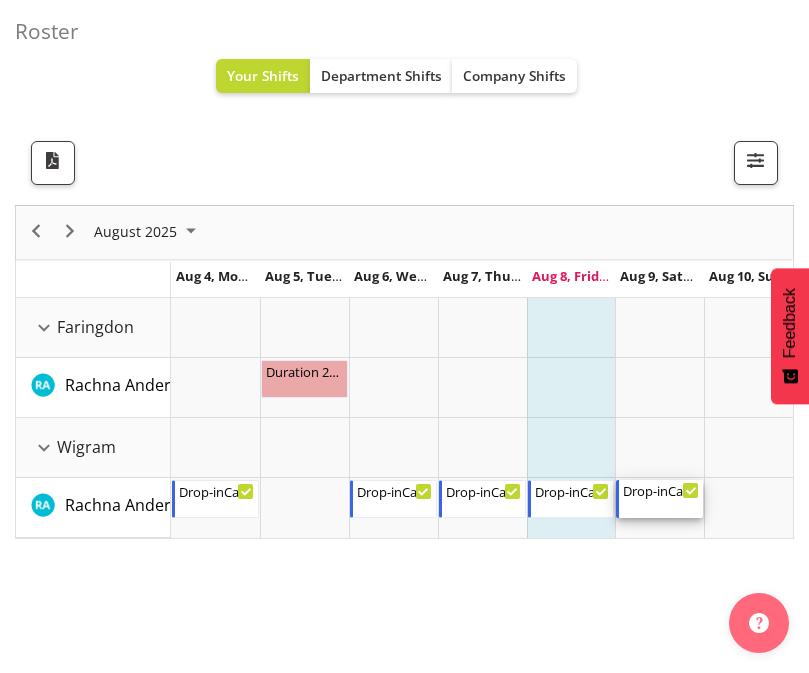 click on "Drop-inCare 9-3" at bounding box center [661, 490] 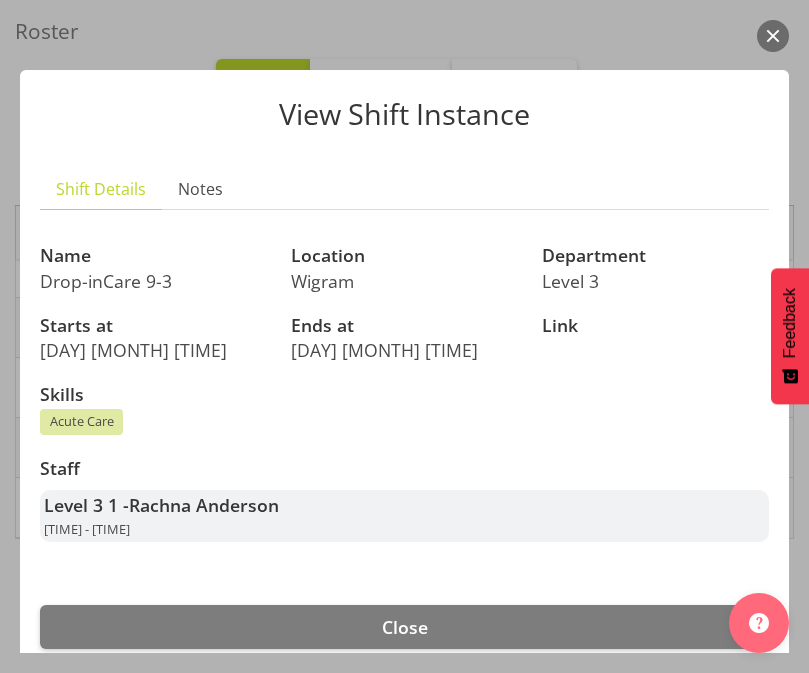click on "Close" at bounding box center [404, 627] 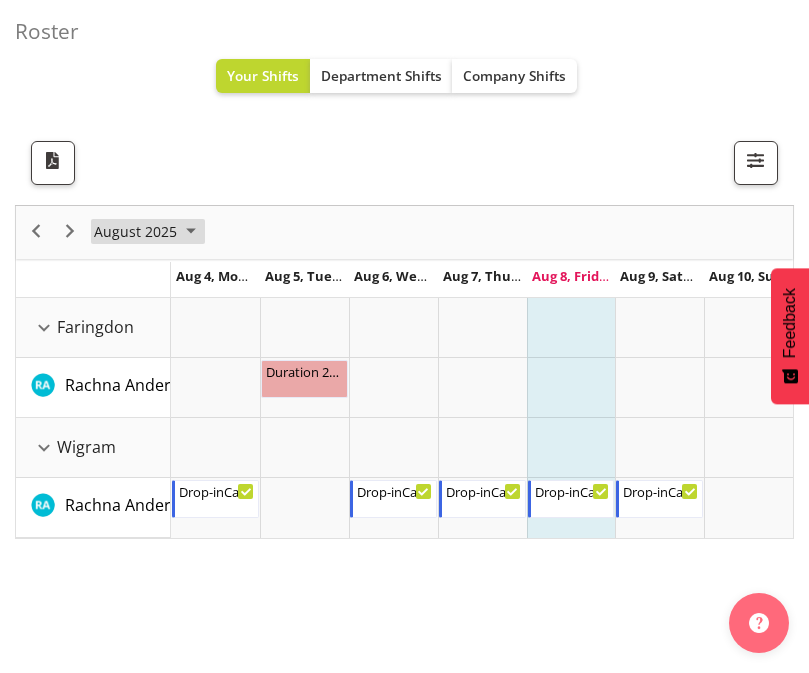 click at bounding box center [191, 231] 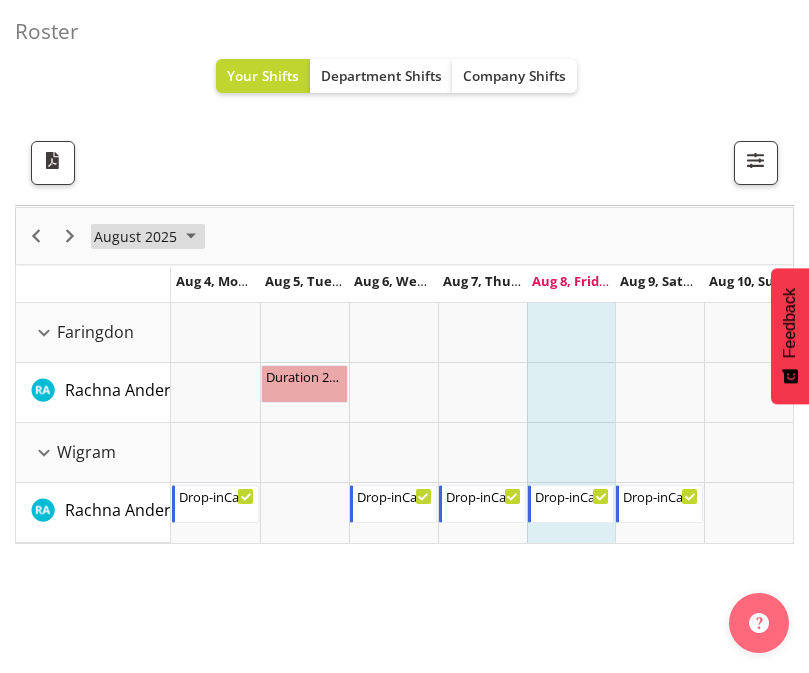 scroll, scrollTop: 76, scrollLeft: 0, axis: vertical 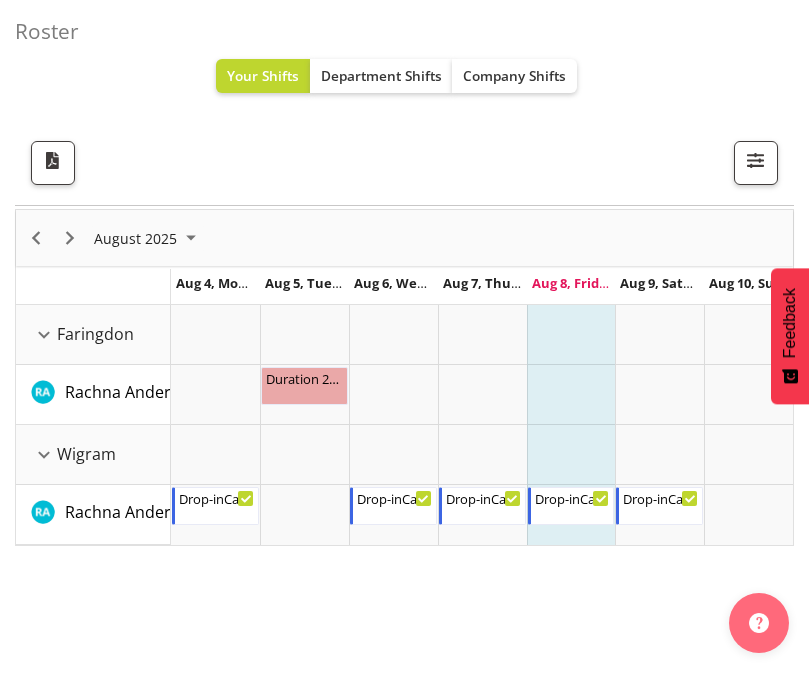 click at bounding box center (756, 161) 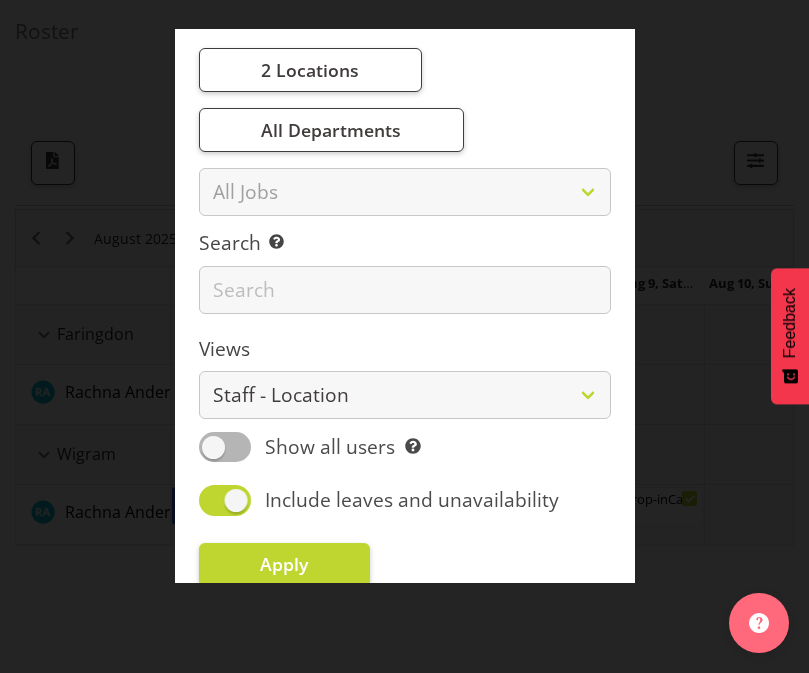 scroll, scrollTop: 9, scrollLeft: 0, axis: vertical 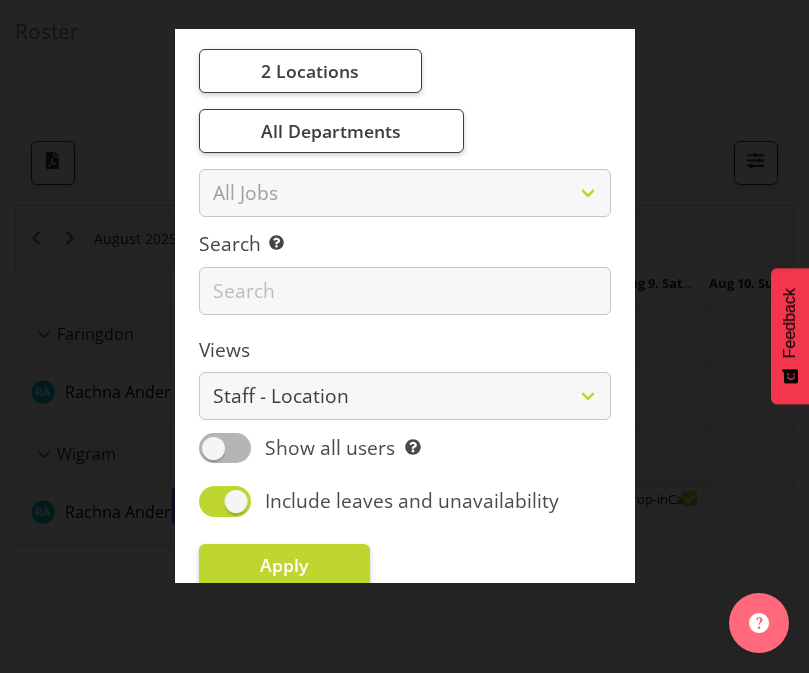 click on "Apply" at bounding box center [284, 565] 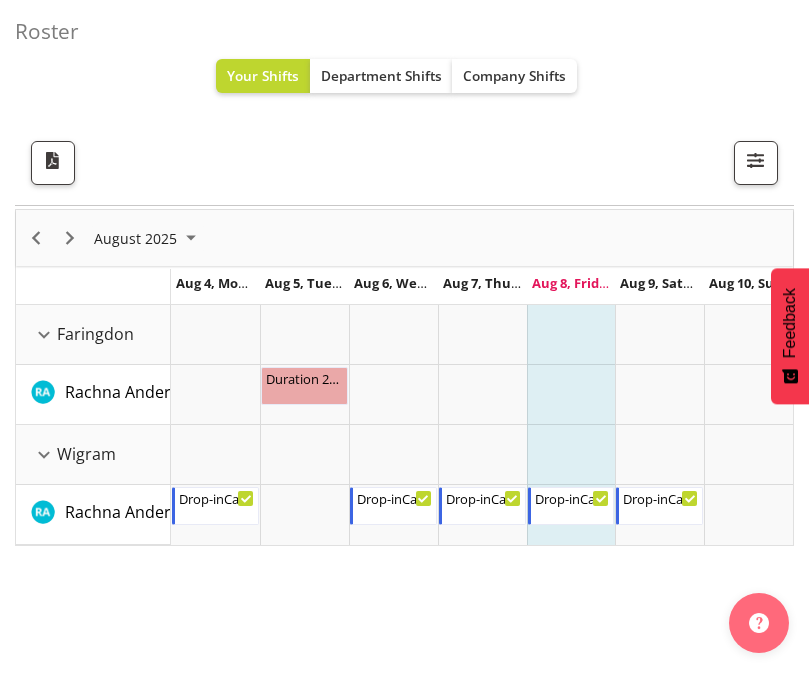 click at bounding box center [53, 161] 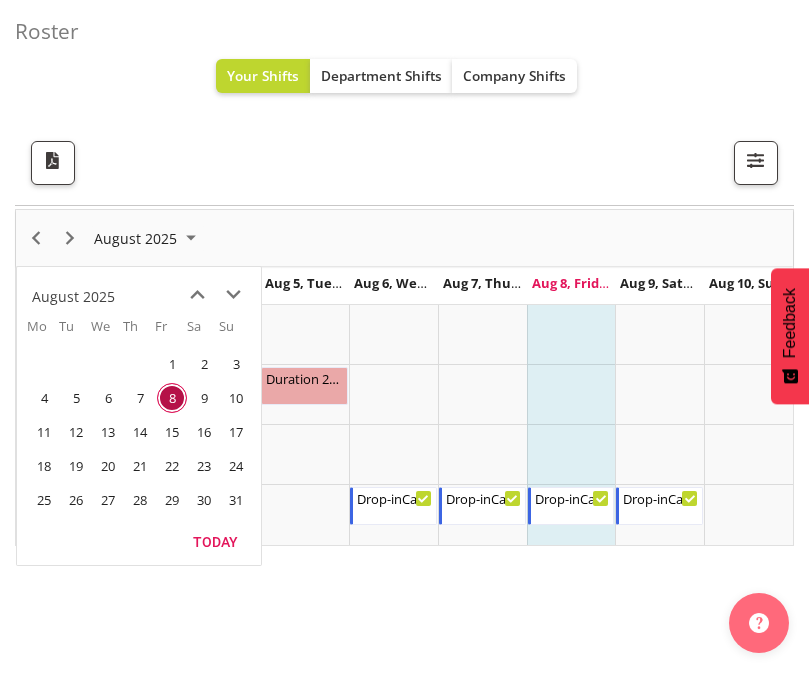 click on "August 2025" at bounding box center (135, 238) 